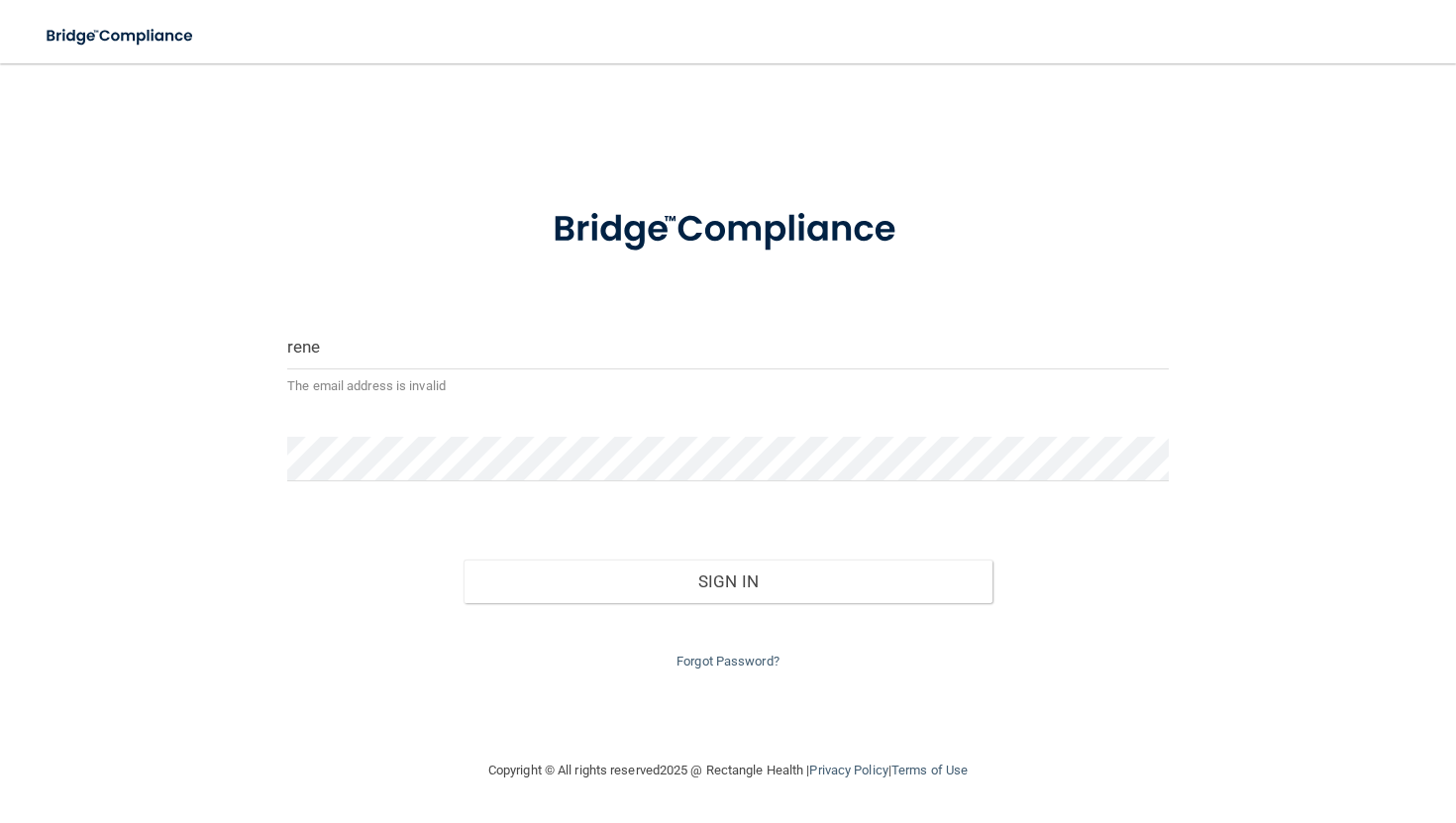 scroll, scrollTop: 0, scrollLeft: 0, axis: both 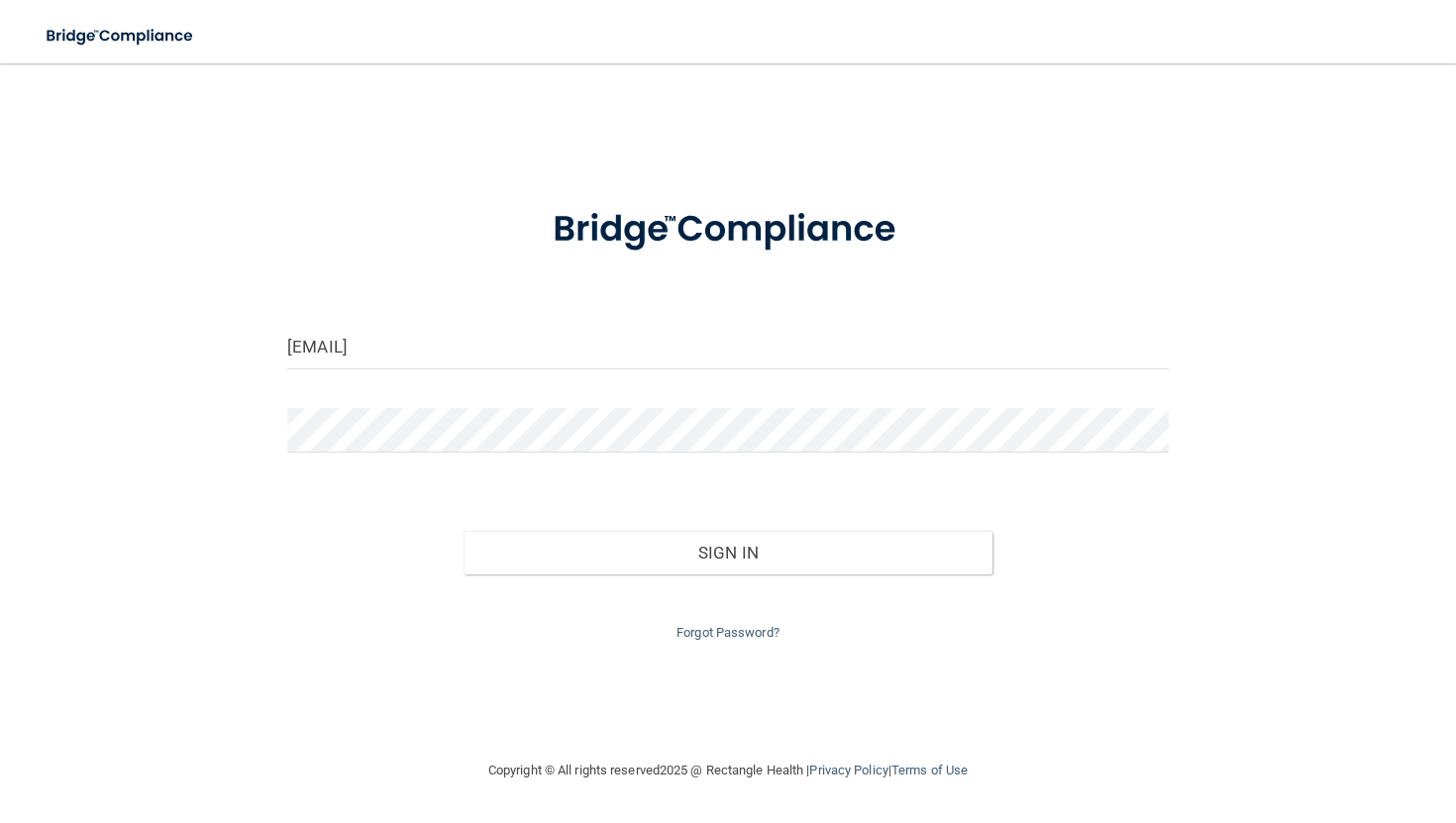 type on "[EMAIL]" 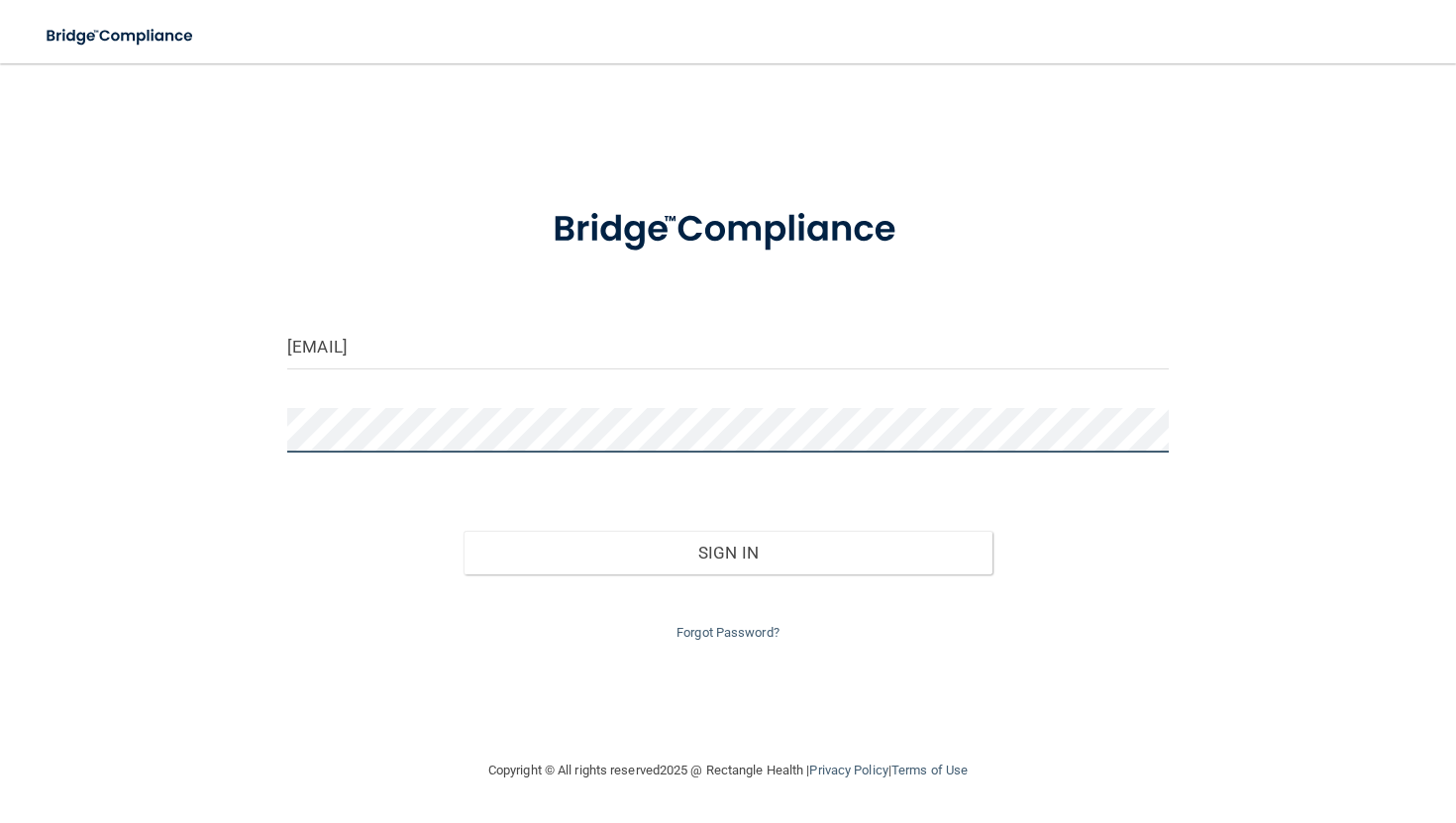 click on "Sign In" at bounding box center (728, 553) 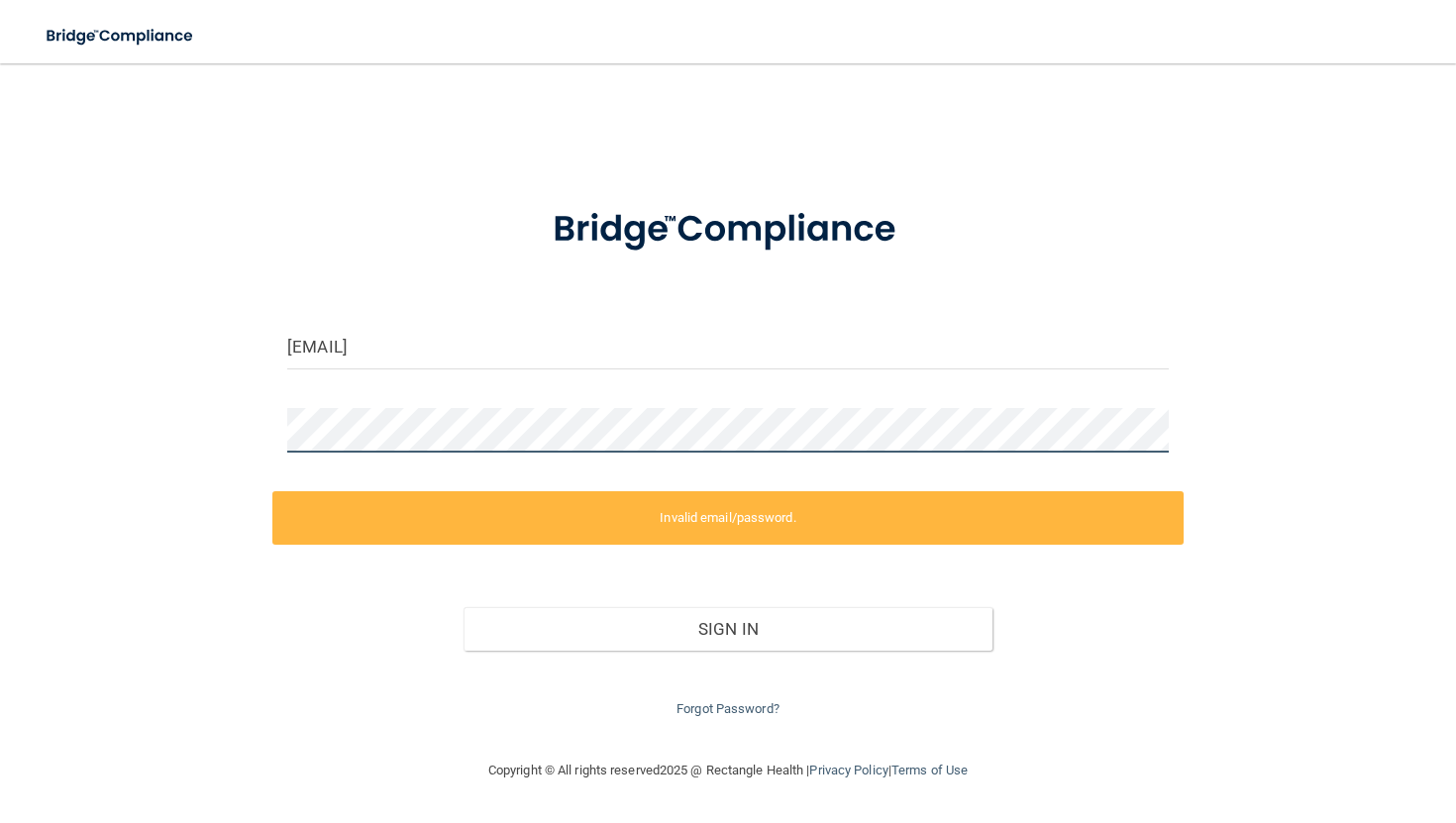 click on "[EMAIL]     Invalid email/password.     You don't have permission to access that page.       Sign In            Forgot Password?" at bounding box center (728, 411) 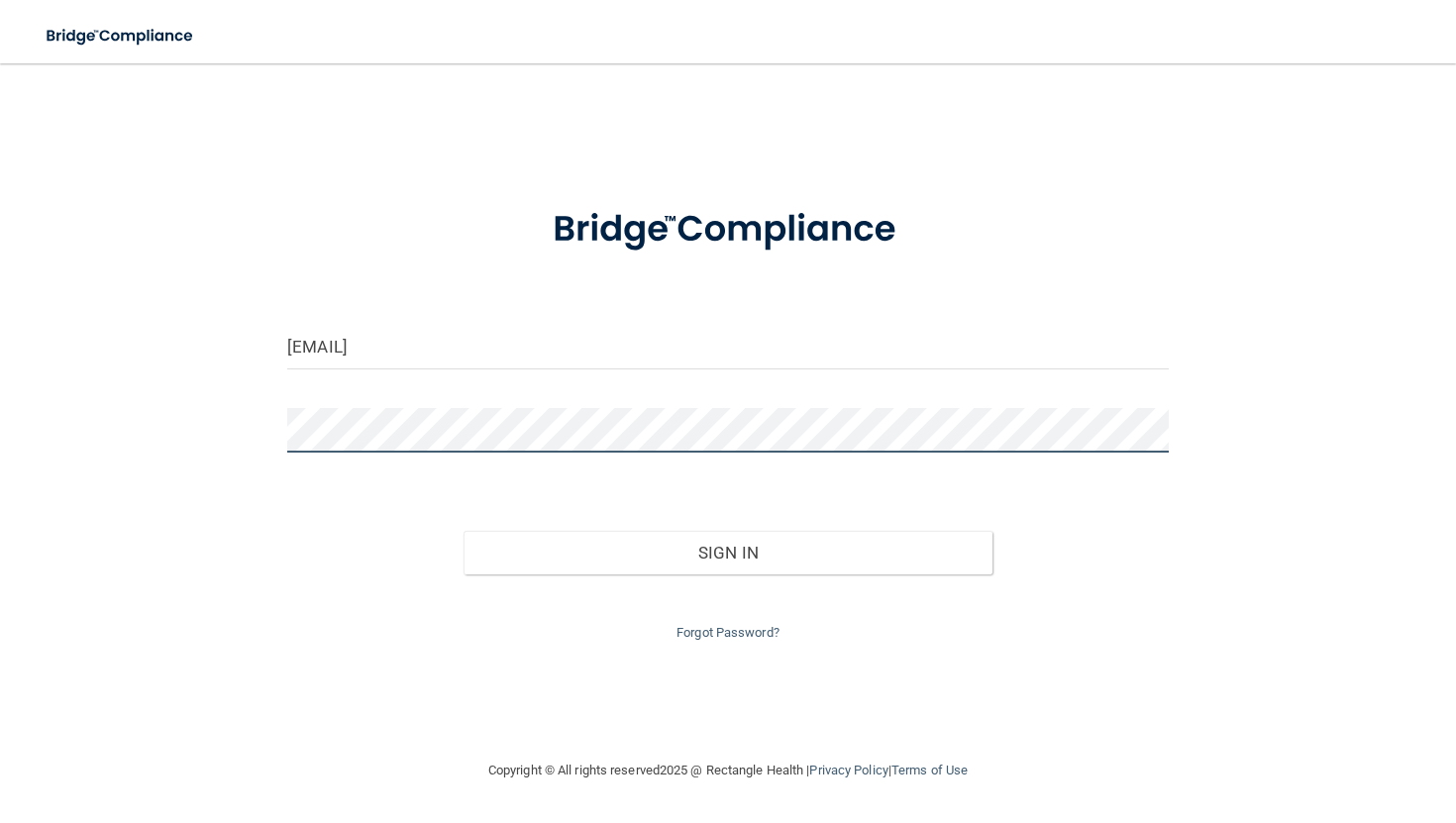 click on "Sign In" at bounding box center (728, 553) 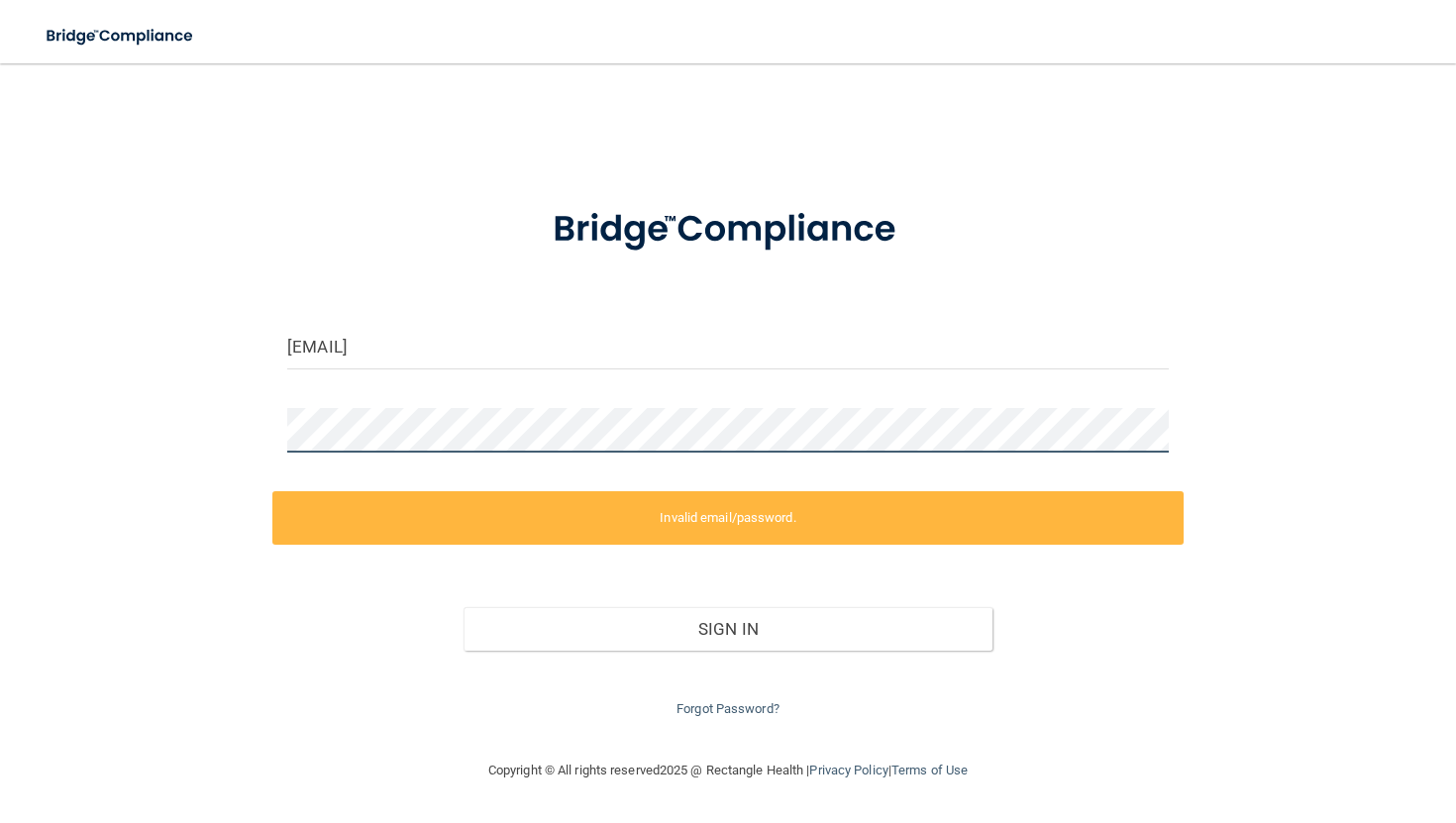 click on "[EMAIL]     Invalid email/password.     You don't have permission to access that page.       Sign In            Forgot Password?" at bounding box center [728, 411] 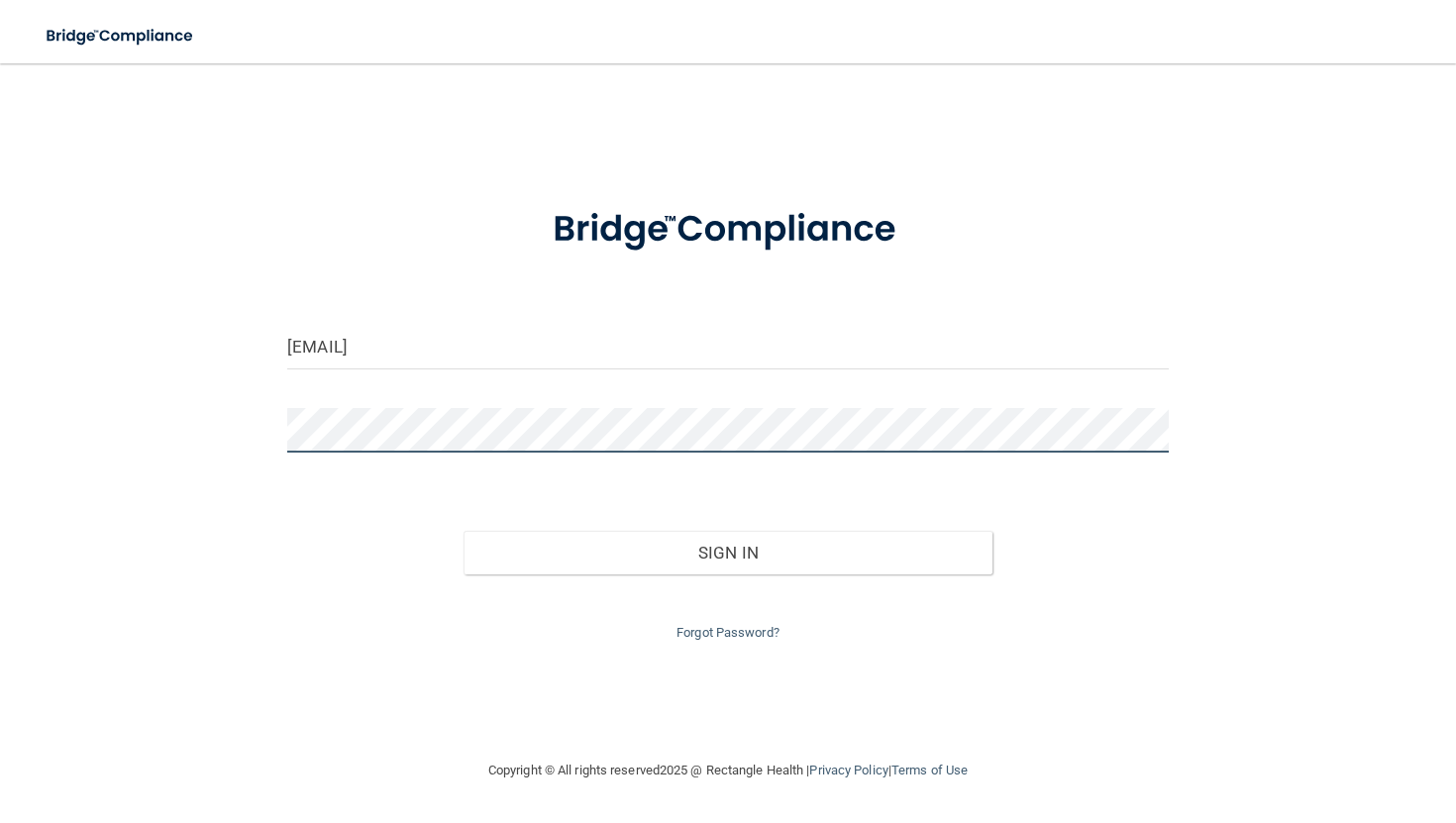 click on "Sign In" at bounding box center (728, 553) 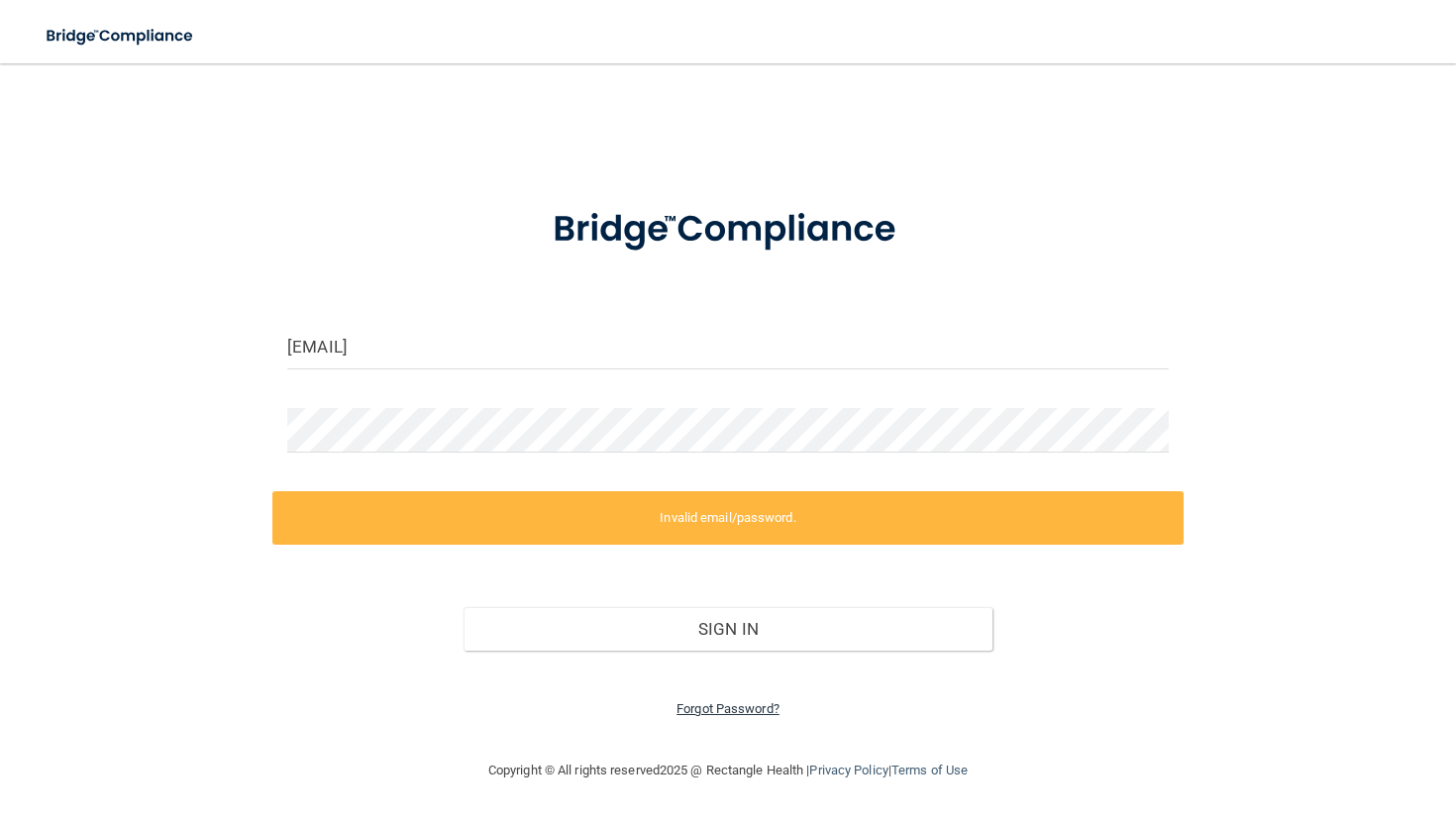 click on "Forgot Password?" at bounding box center [728, 708] 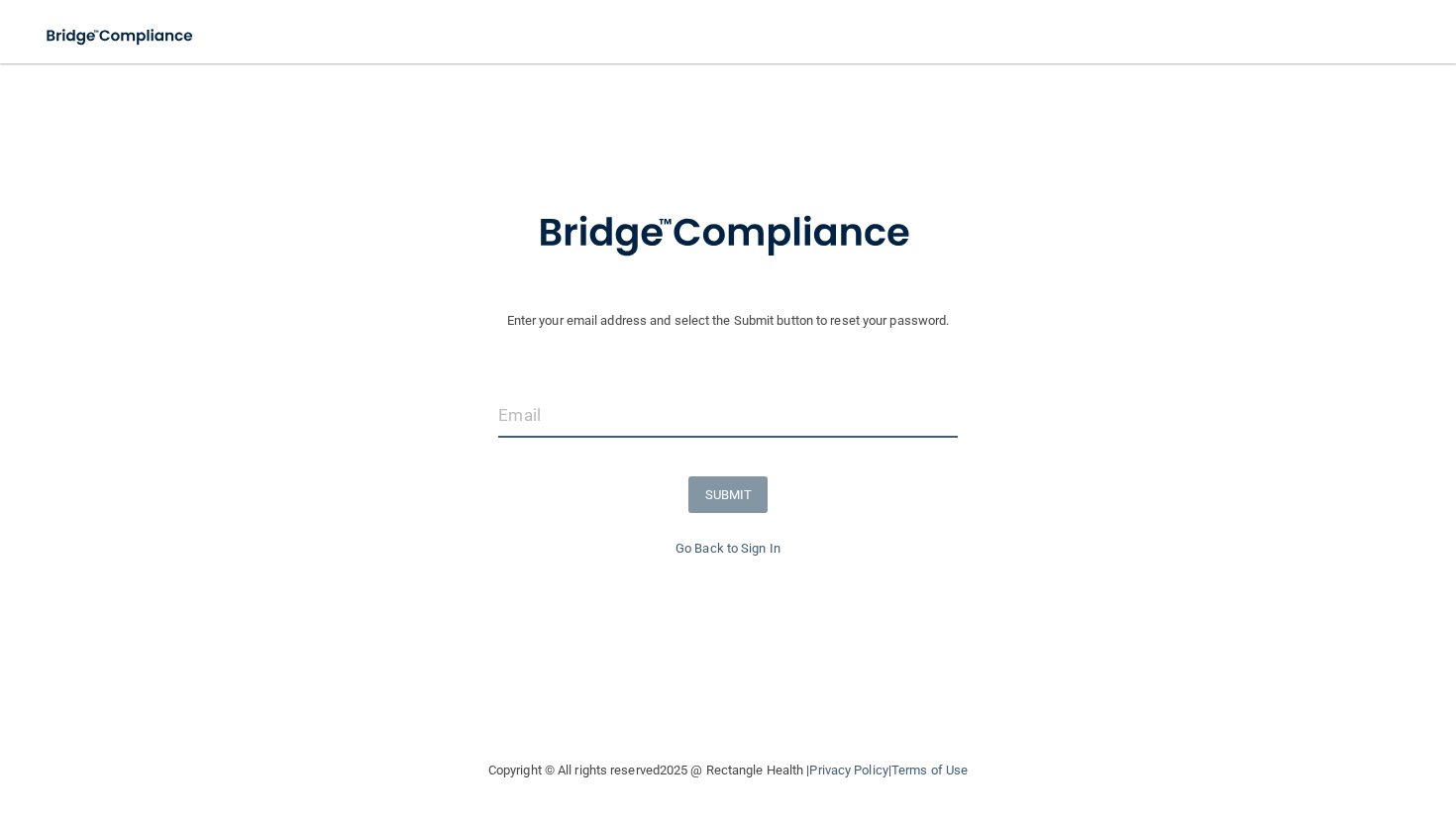 click at bounding box center (727, 415) 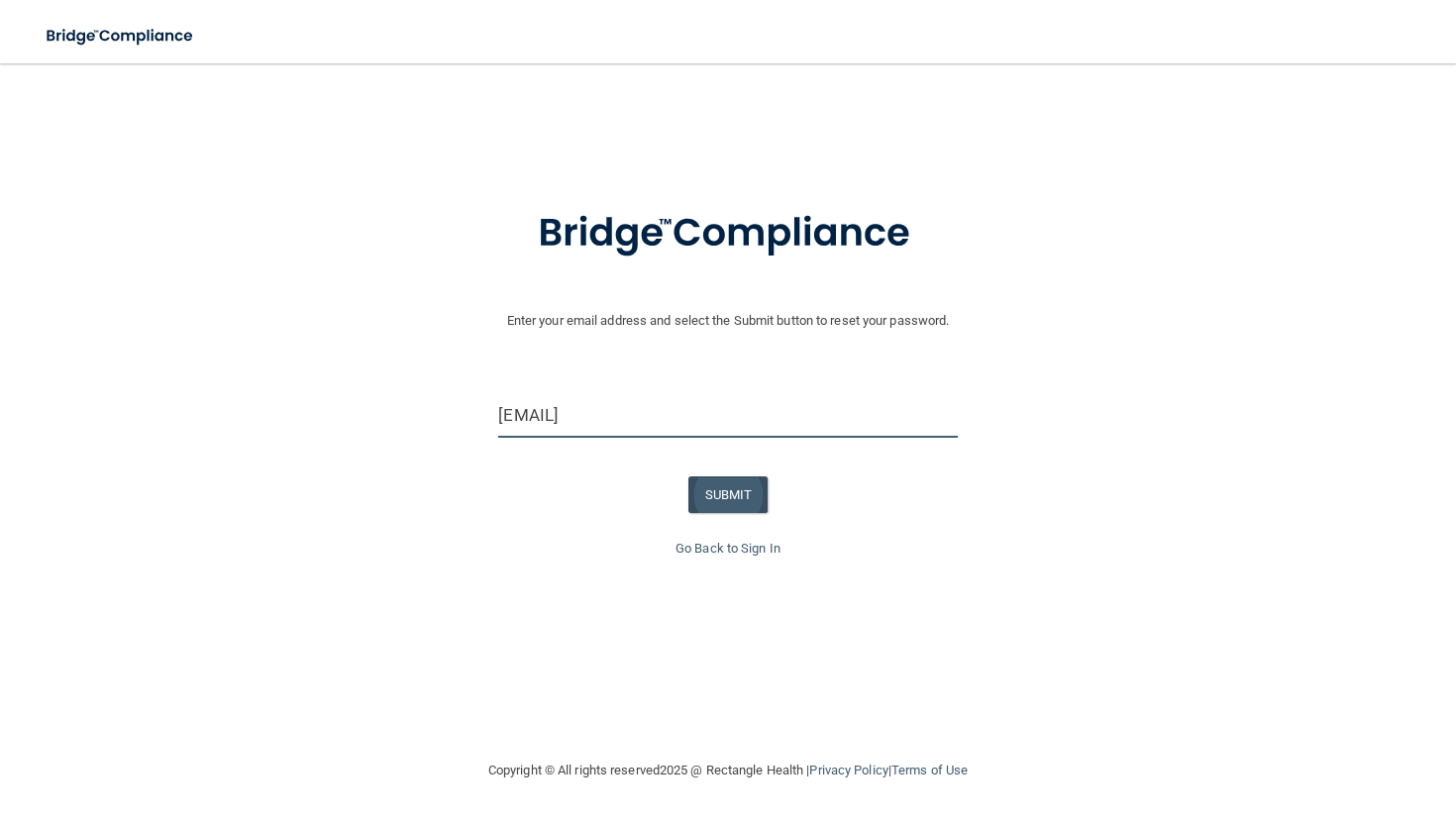 type on "[EMAIL]" 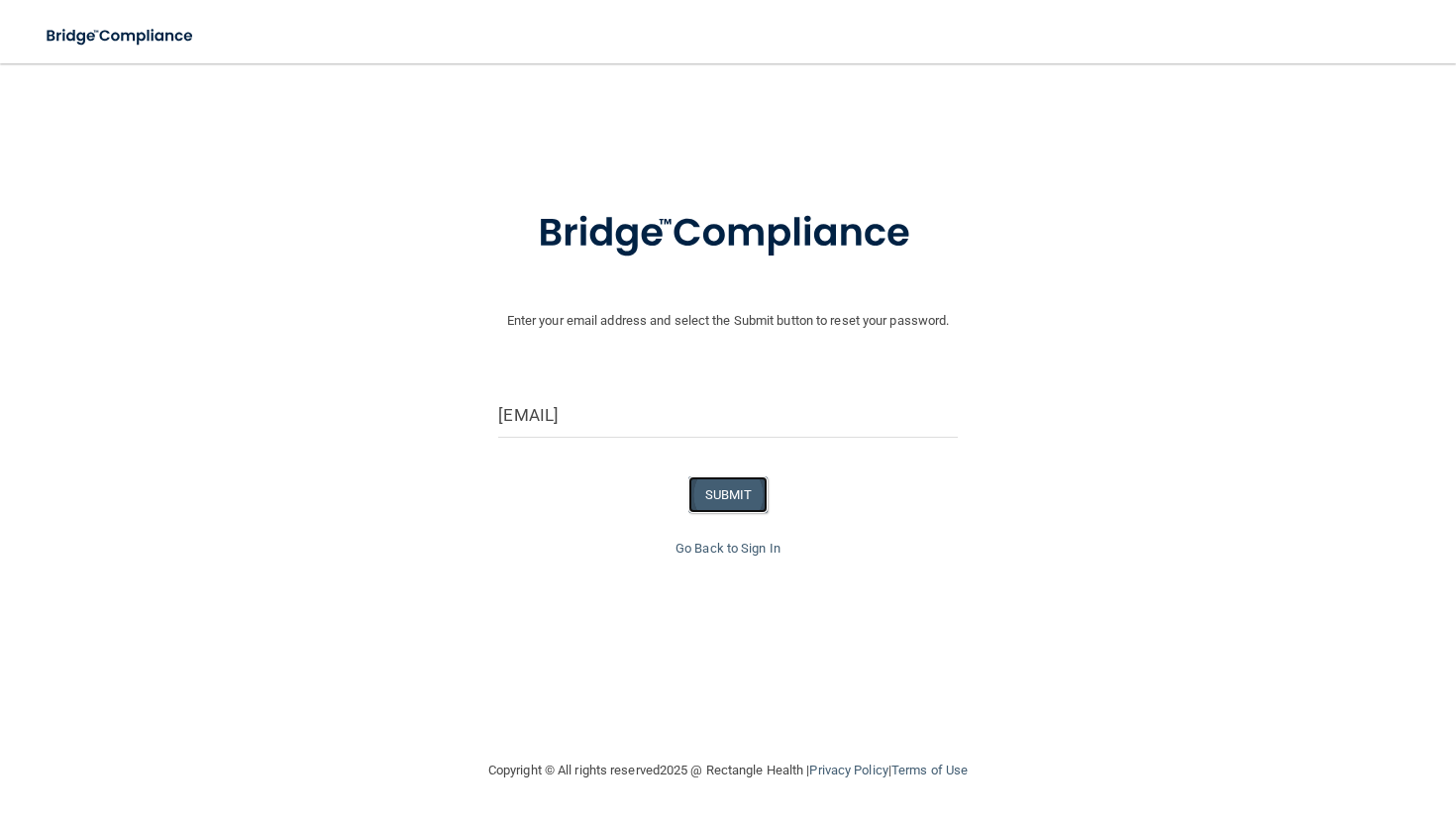 click on "SUBMIT" at bounding box center (728, 494) 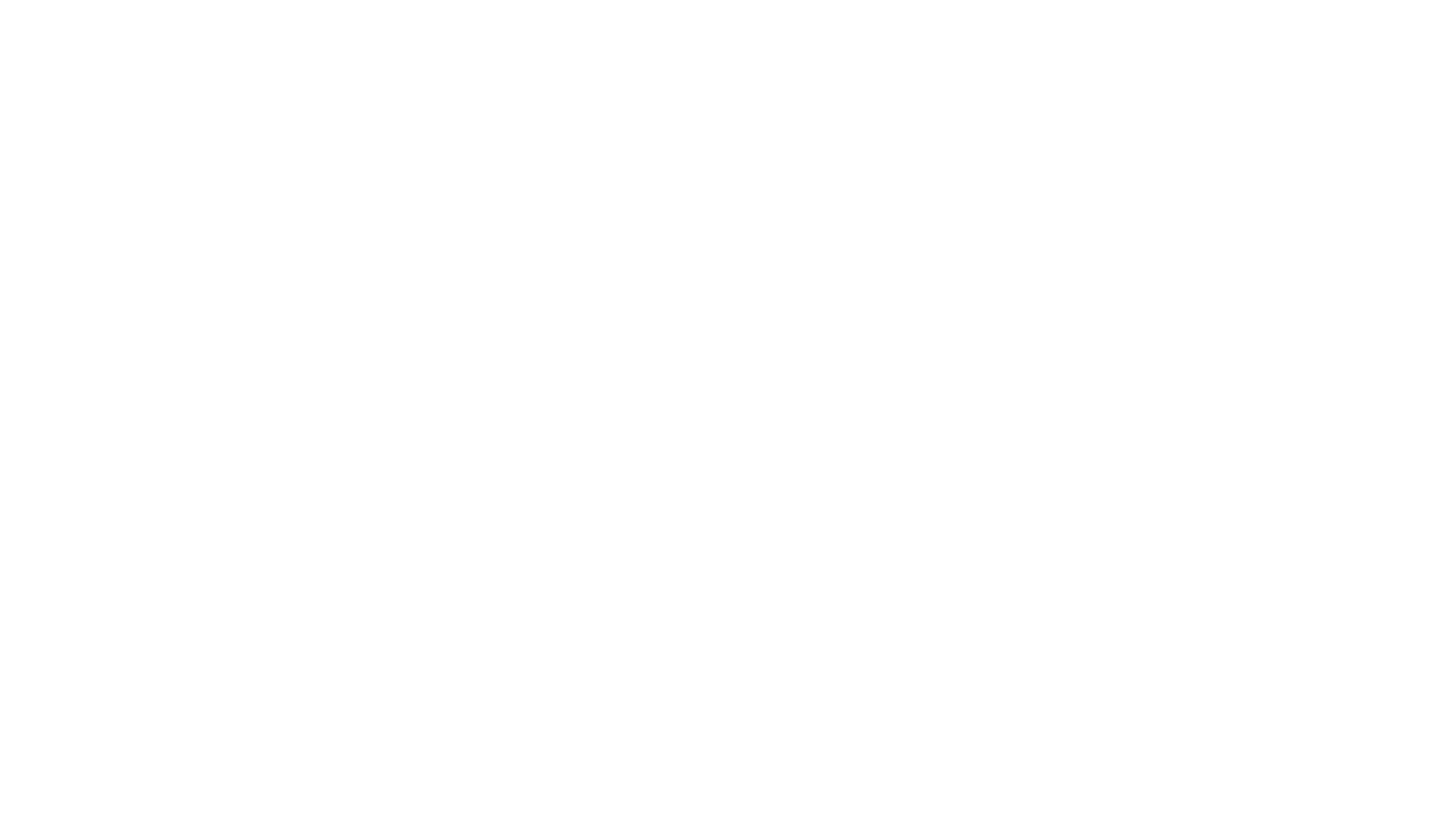 scroll, scrollTop: 0, scrollLeft: 0, axis: both 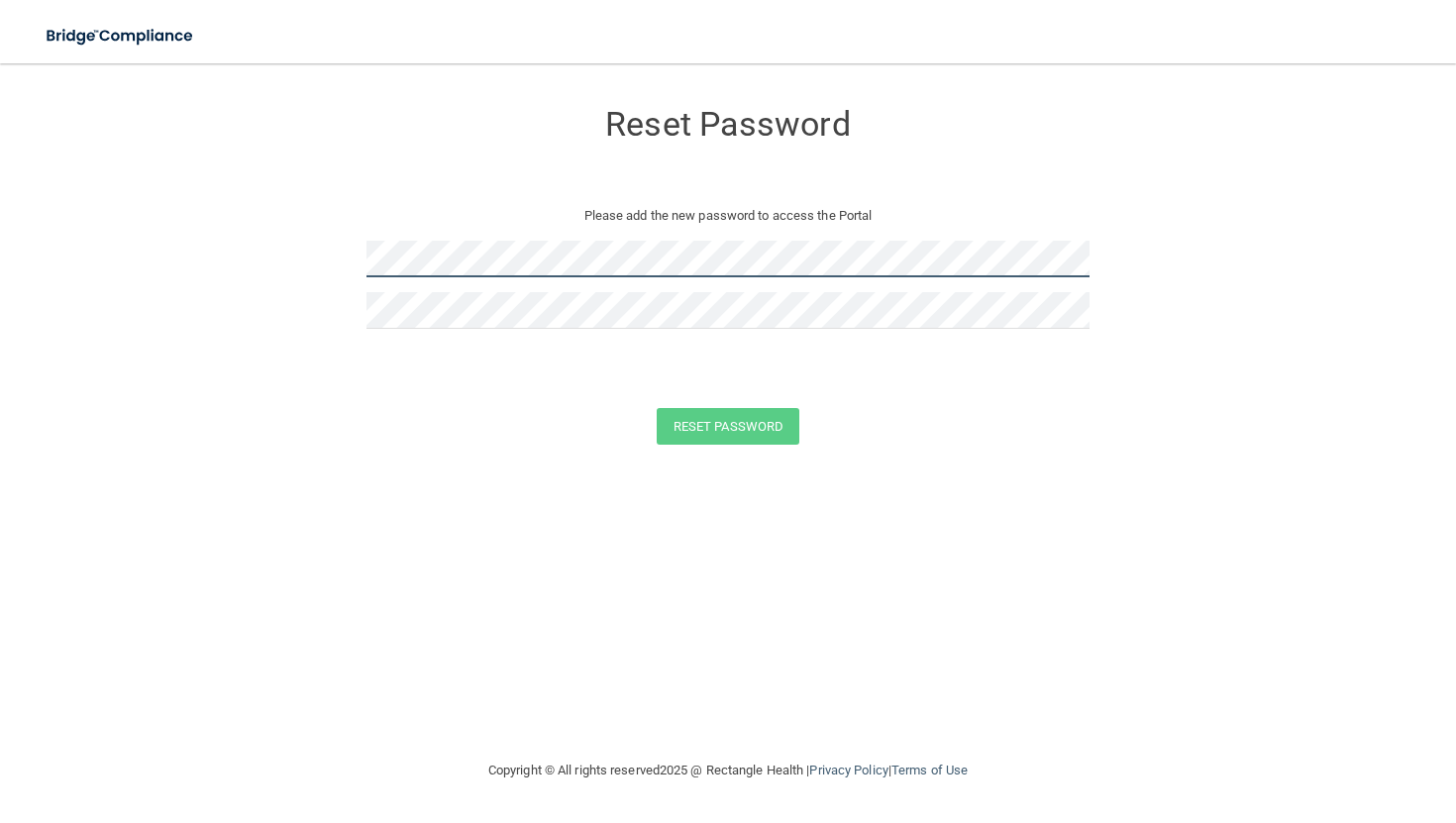 click on "Reset Password     Please add the new password to access the Portal                                                 Reset Password              You have successfully updated your password!   Click here to login ." at bounding box center [728, 275] 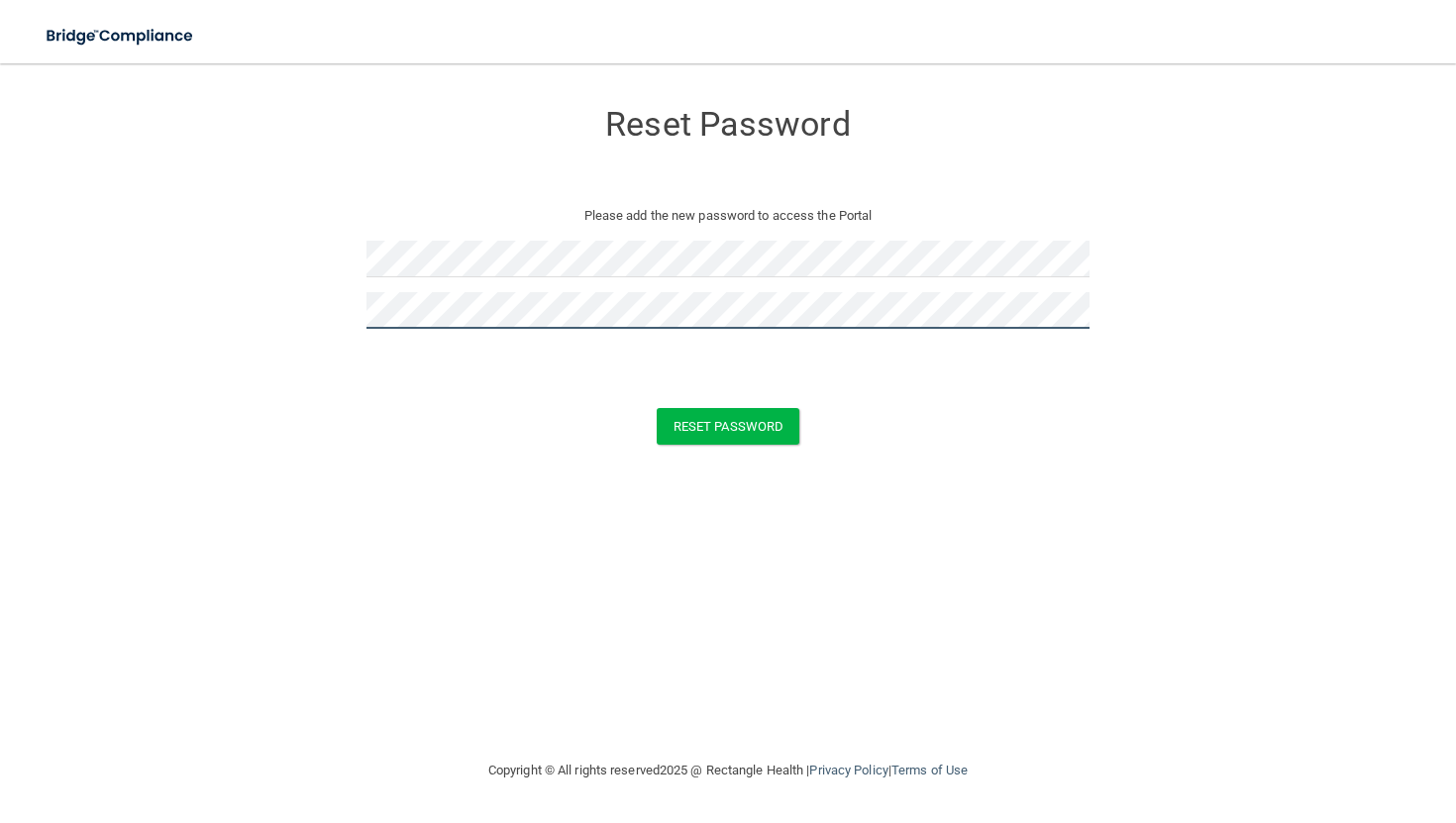 click on "Reset Password" at bounding box center [728, 426] 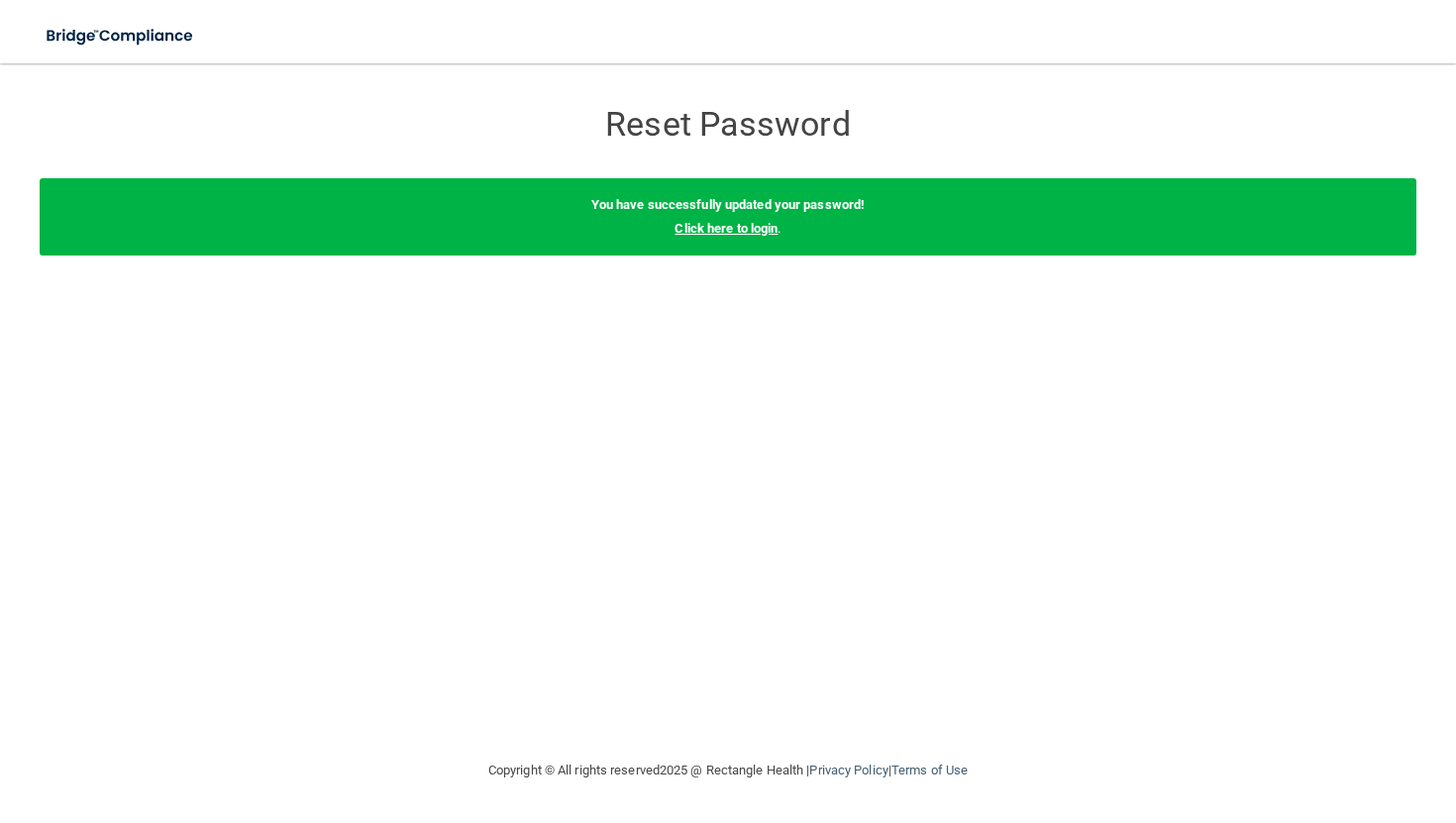 click on "Click here to login" at bounding box center (726, 228) 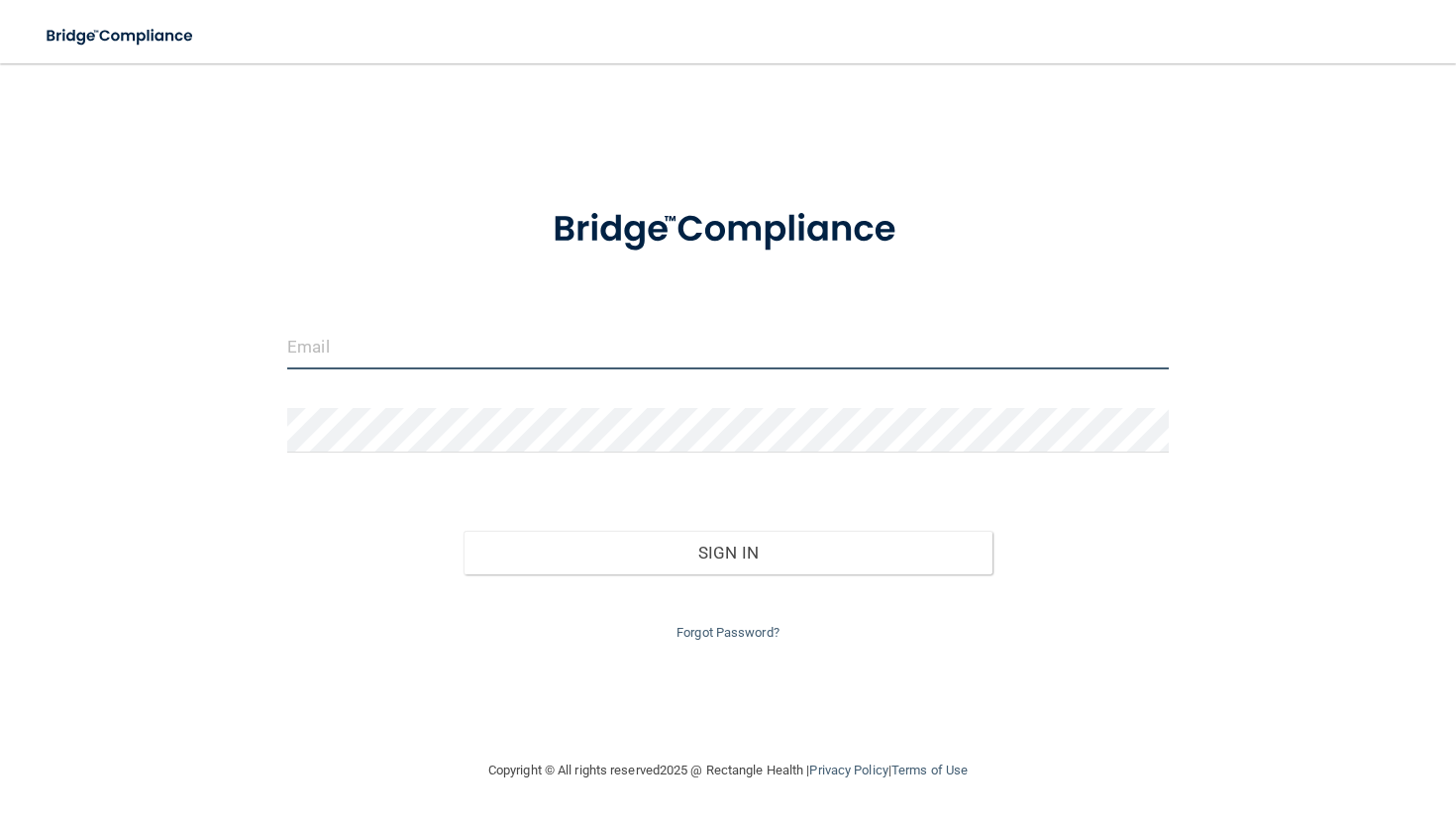 click at bounding box center (728, 347) 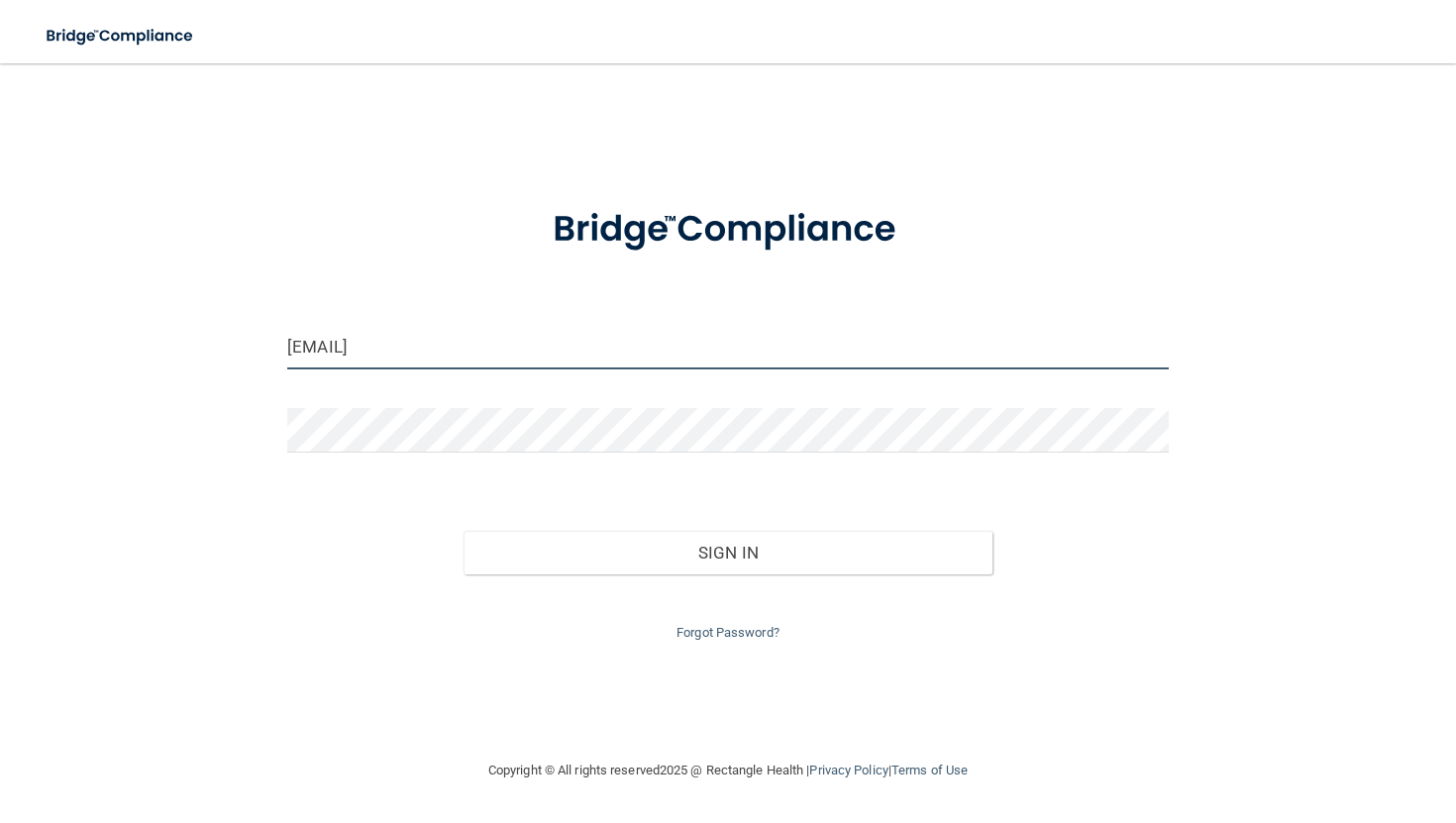 type on "renee.s@example.com" 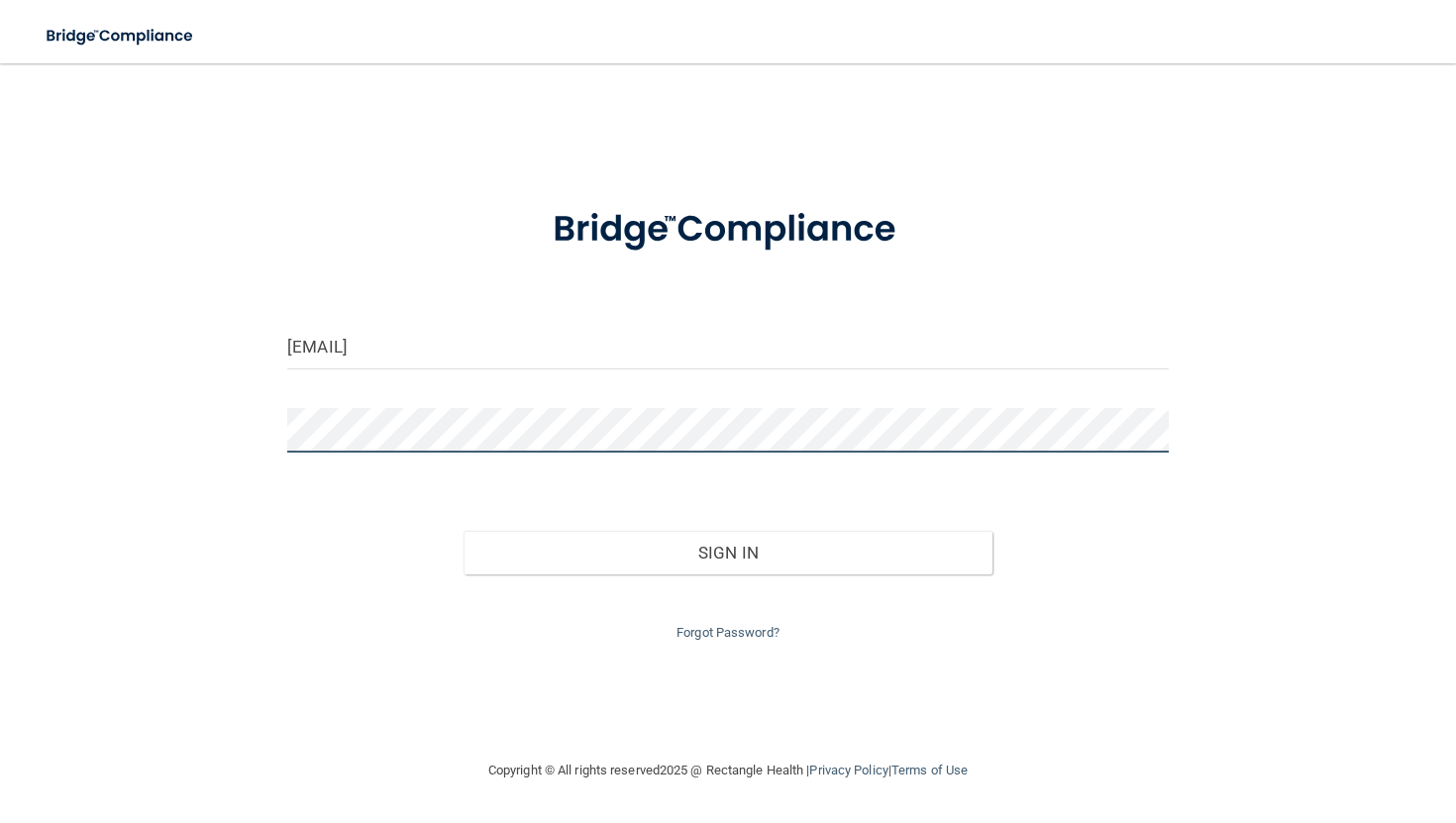 click on "Sign In" at bounding box center [728, 553] 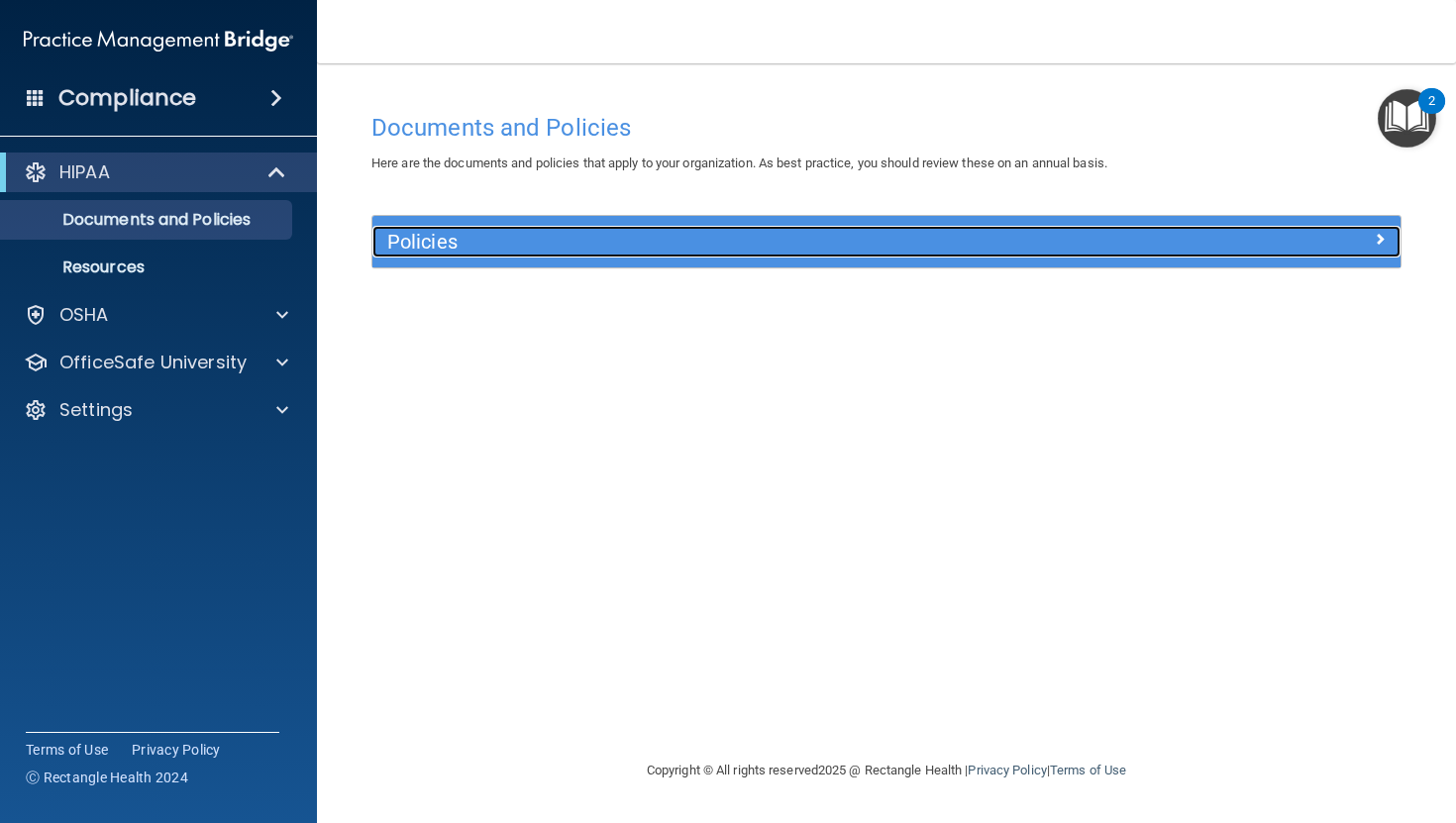 click at bounding box center [1380, 239] 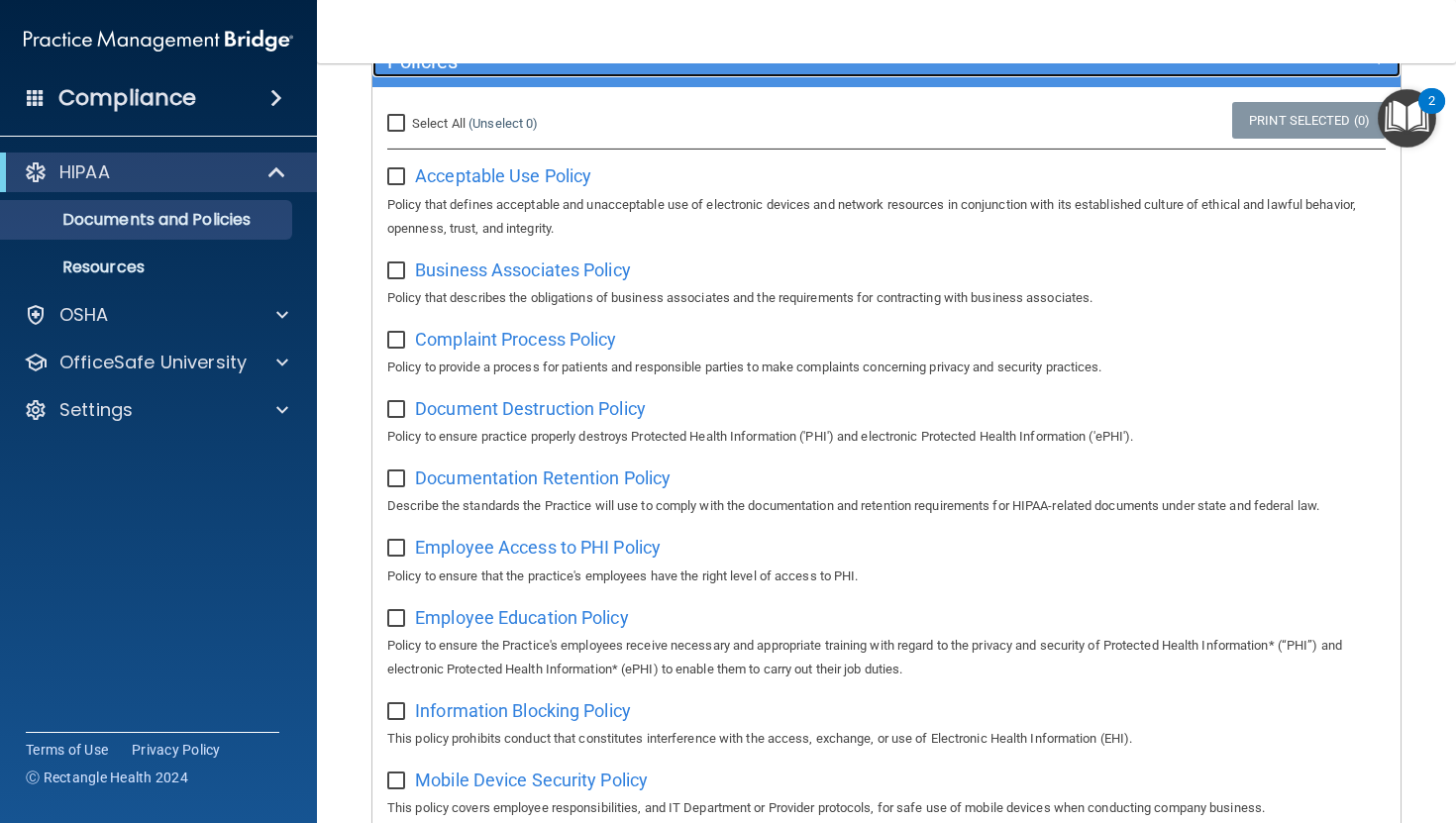 scroll, scrollTop: 205, scrollLeft: 0, axis: vertical 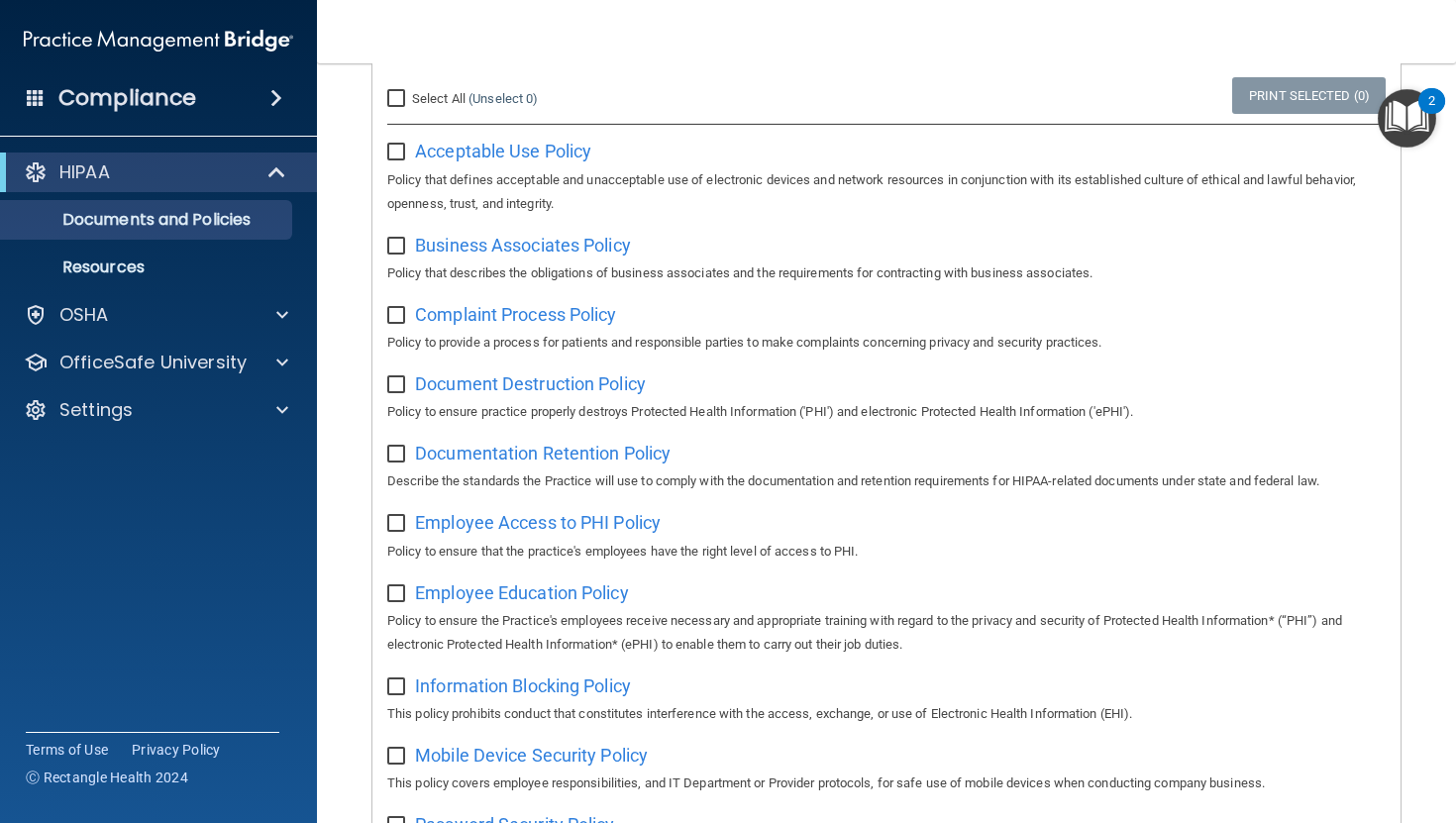 click on "Select All   (Unselect 0)    Unselect All" at bounding box center [398, 99] 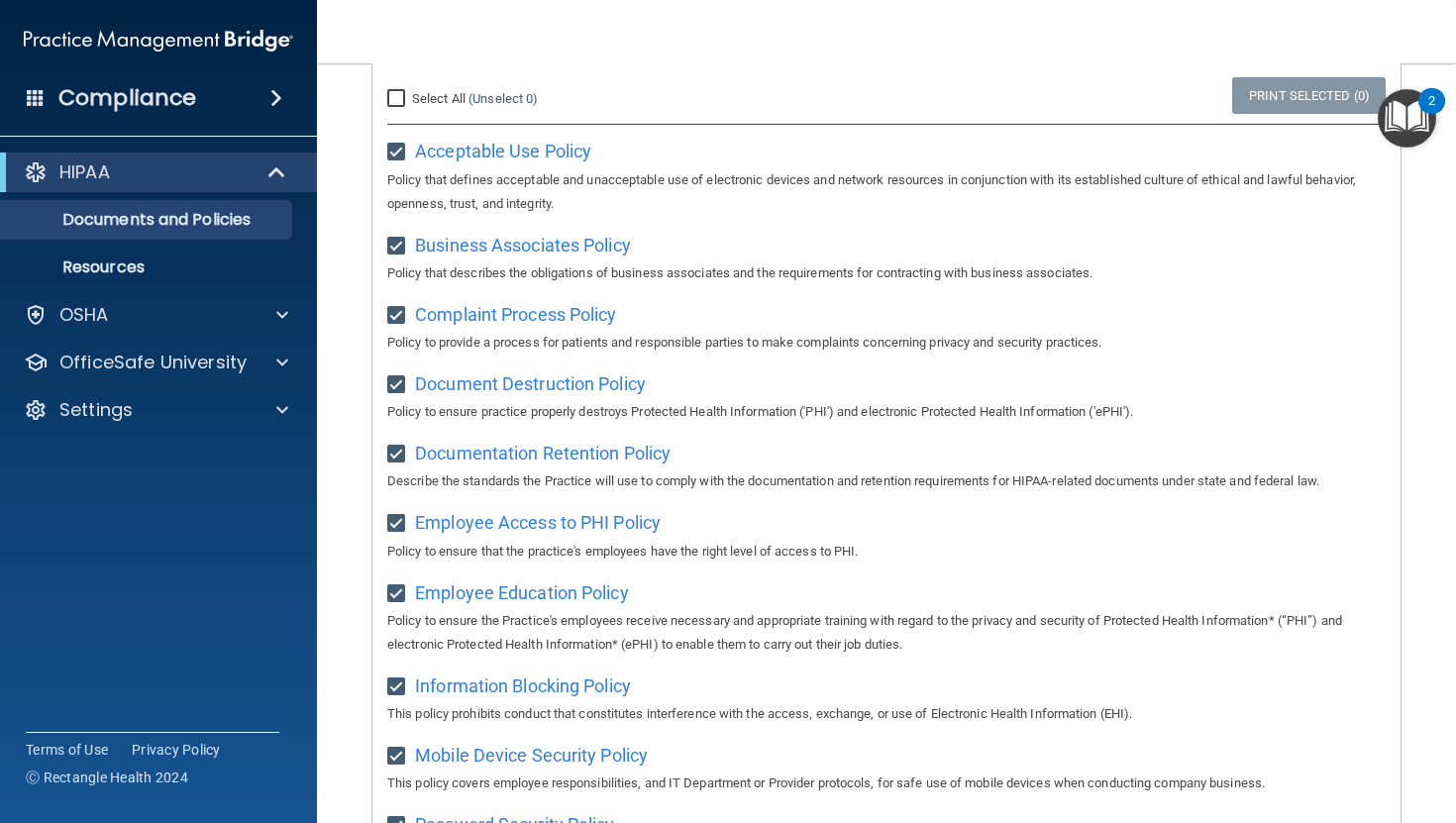 checkbox on "true" 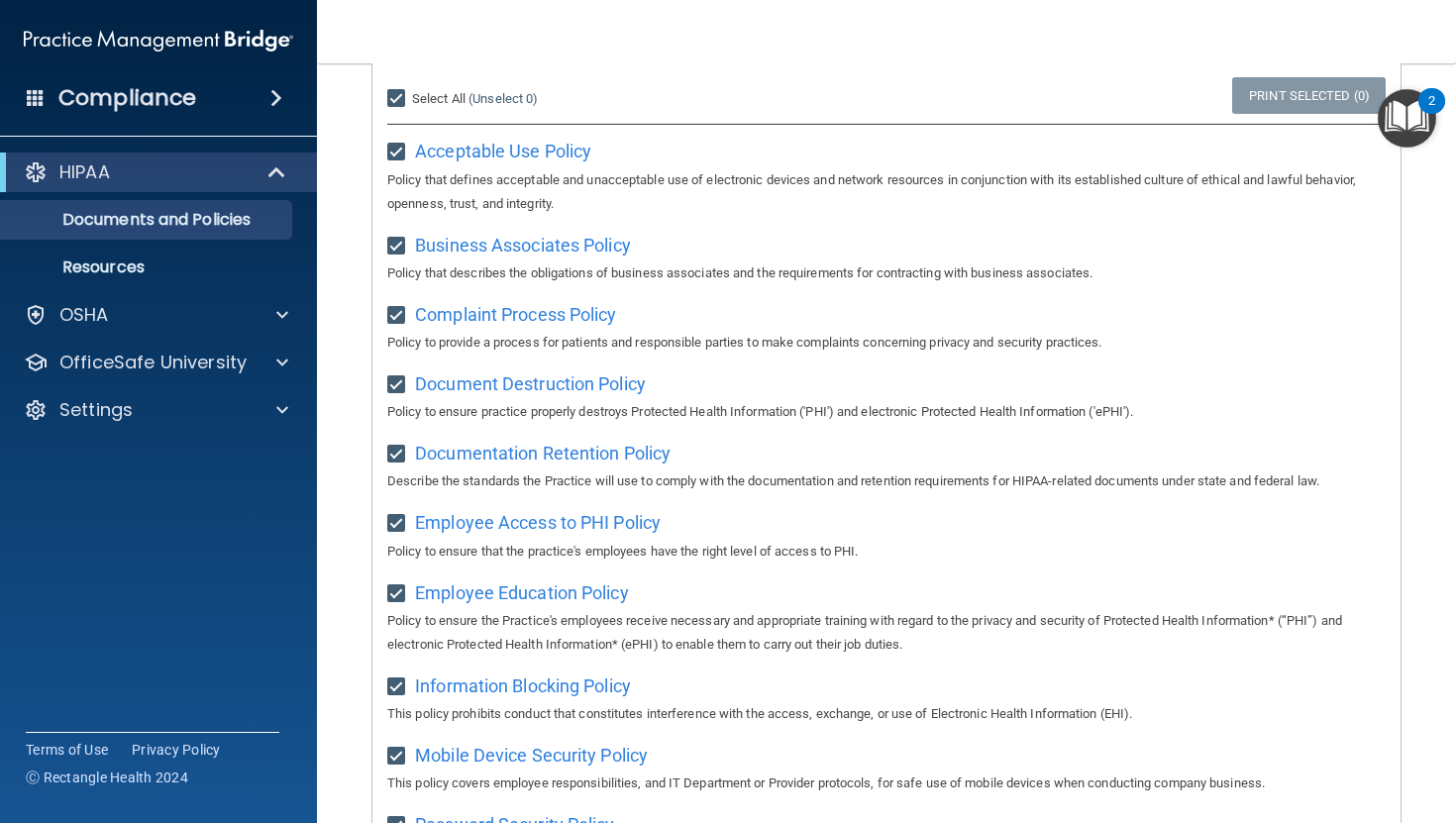 checkbox on "true" 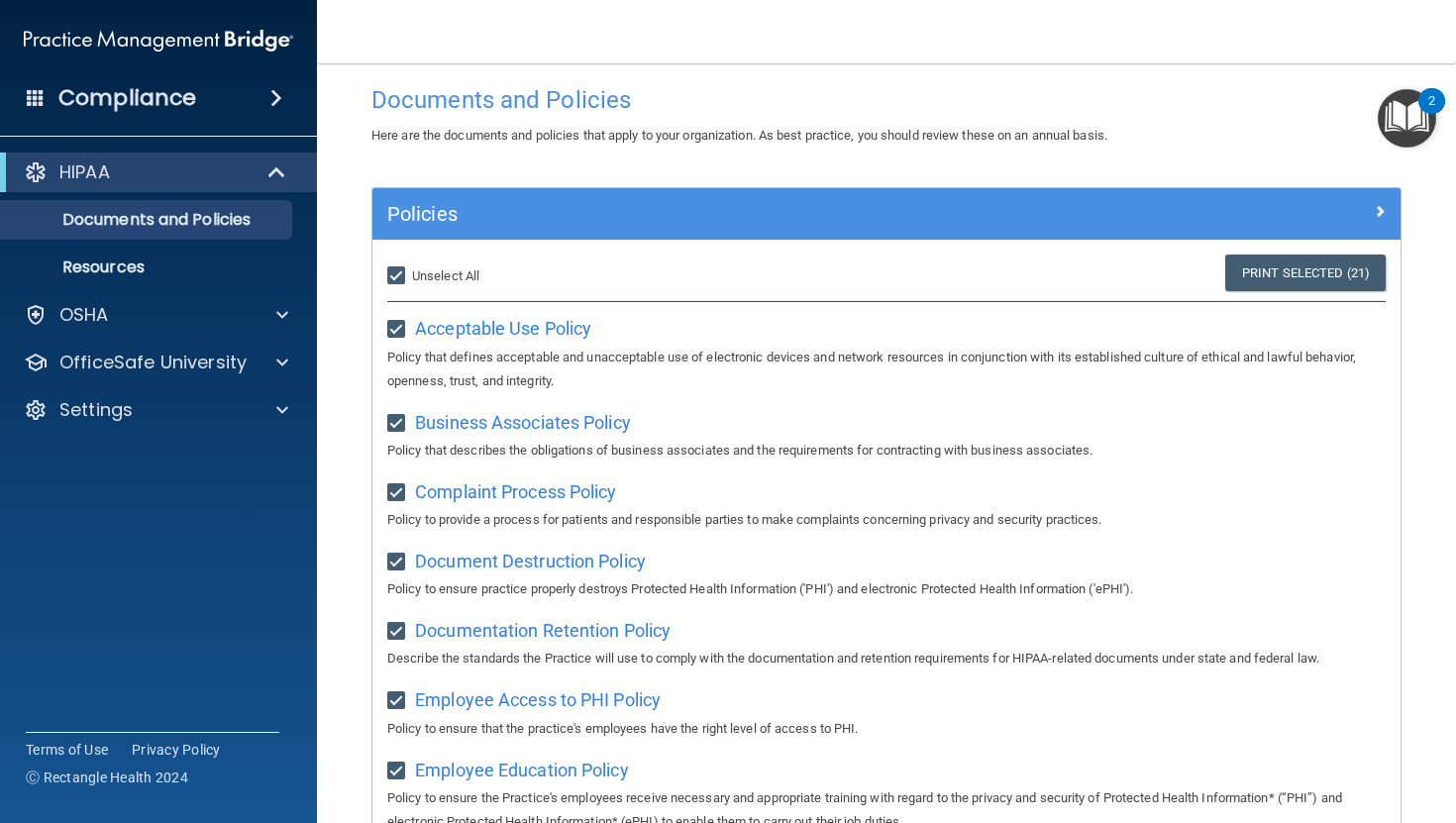 scroll, scrollTop: 0, scrollLeft: 0, axis: both 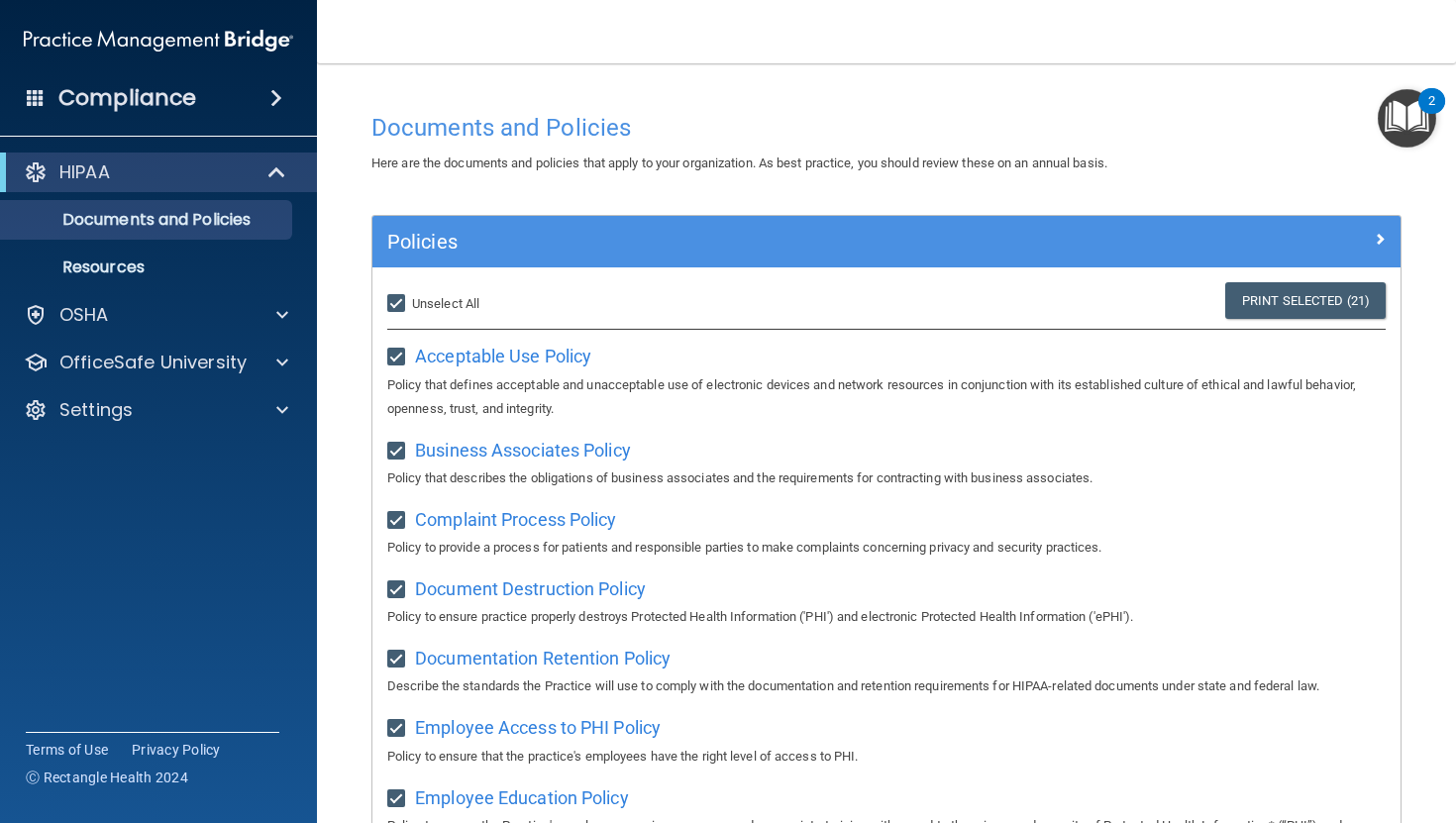click on "Select All   (Unselect 21)    Unselect All" at bounding box center [398, 304] 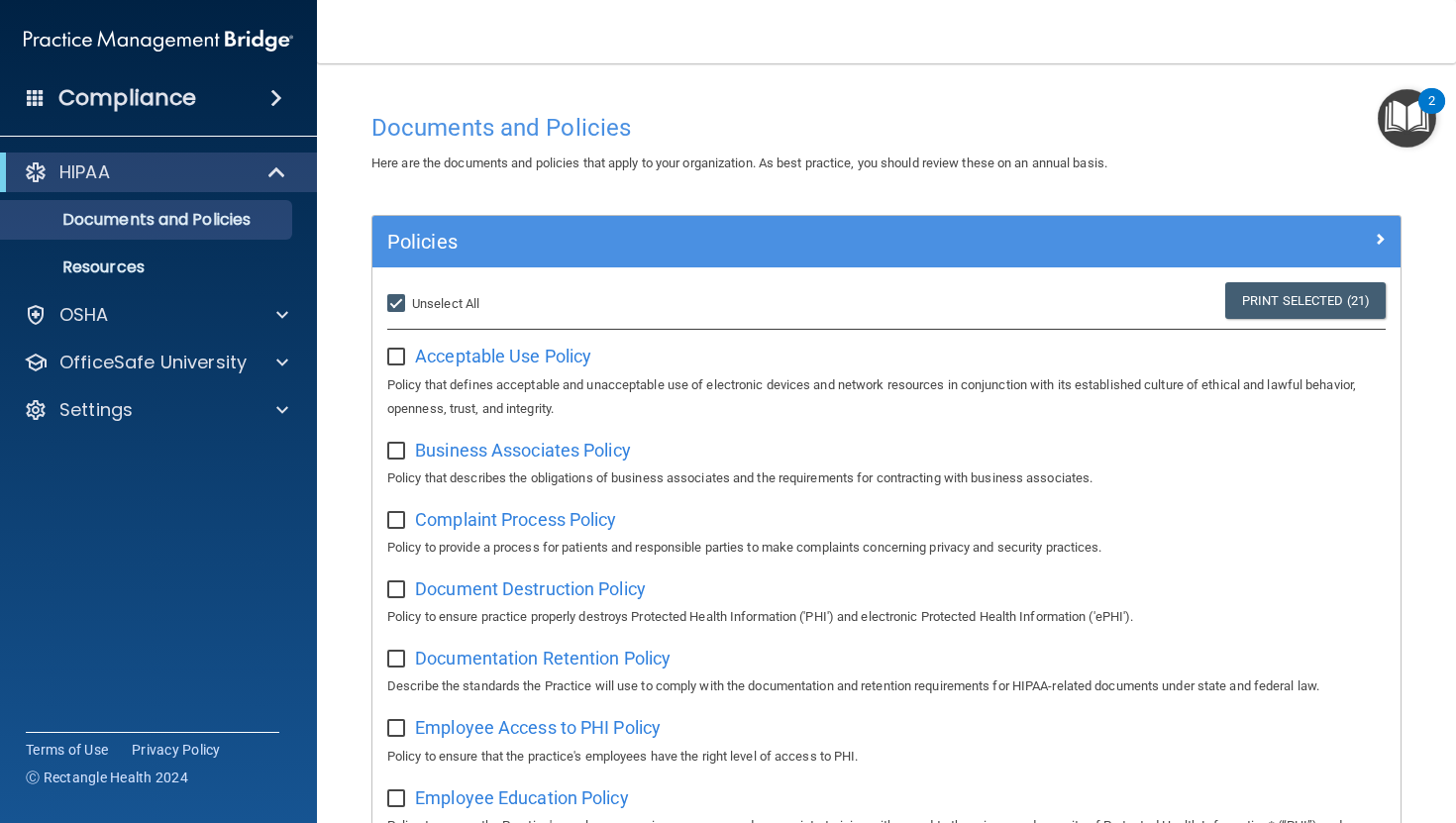 checkbox on "false" 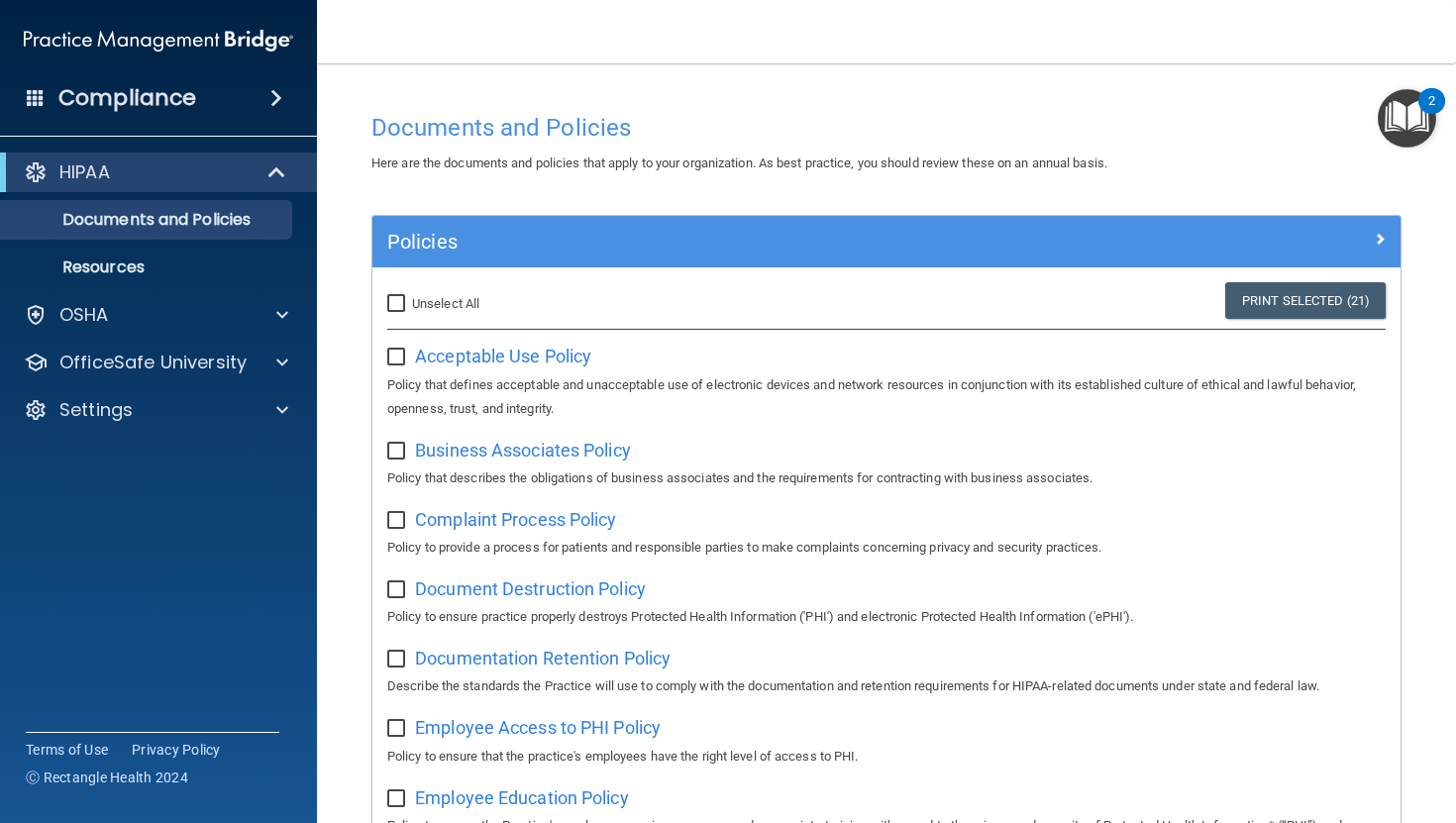checkbox on "false" 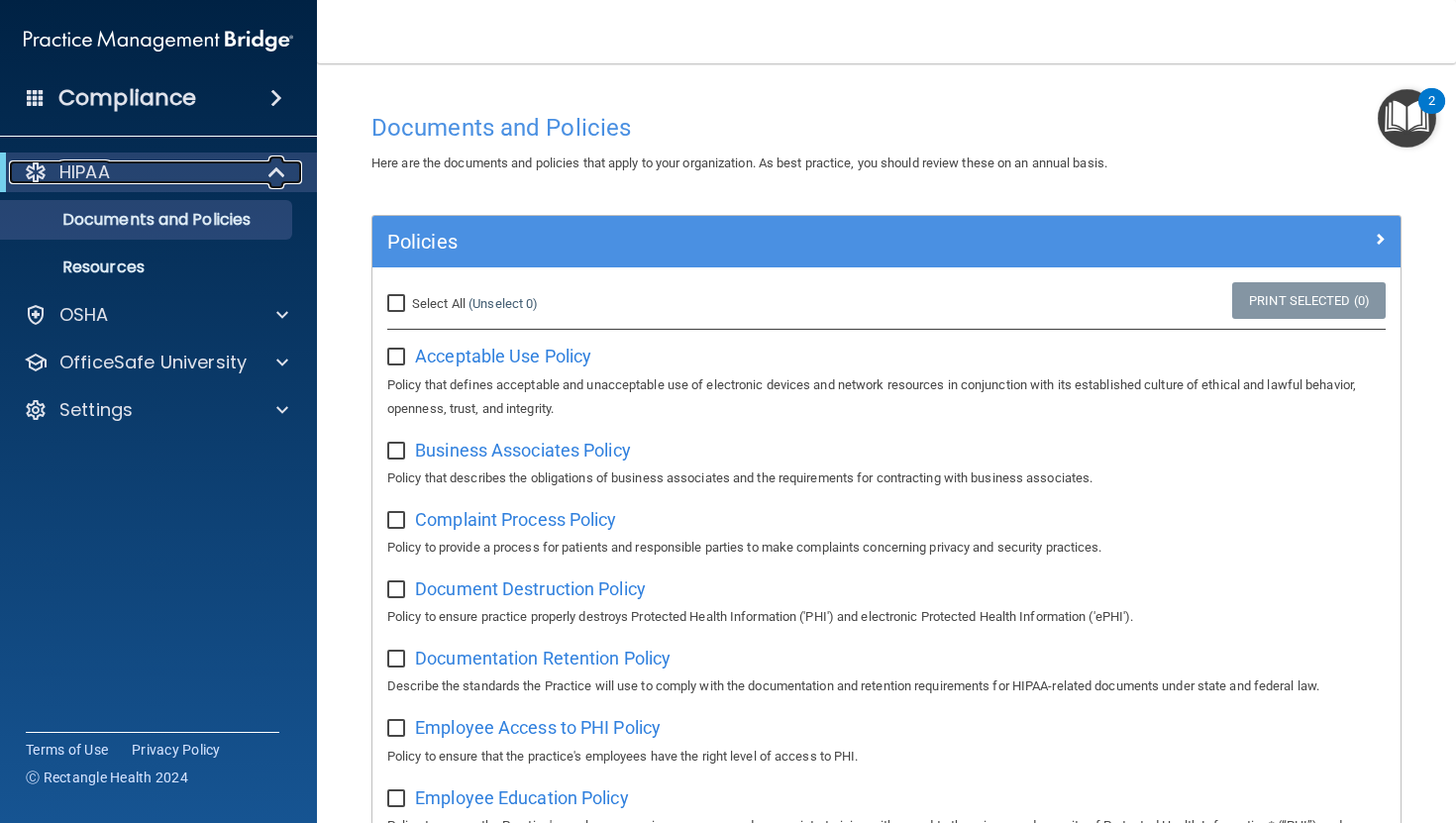 click on "HIPAA" at bounding box center [131, 172] 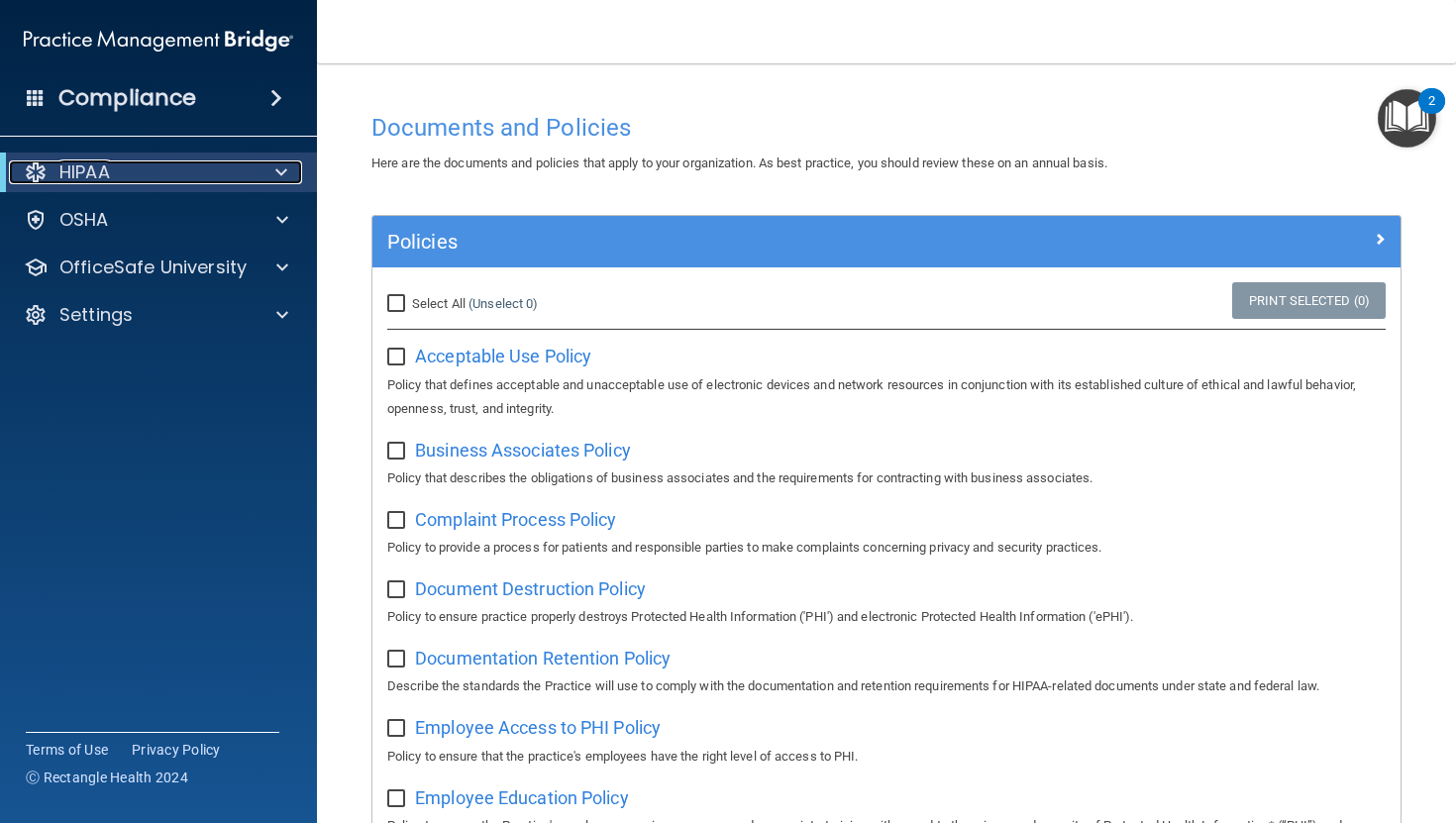 click at bounding box center [277, 172] 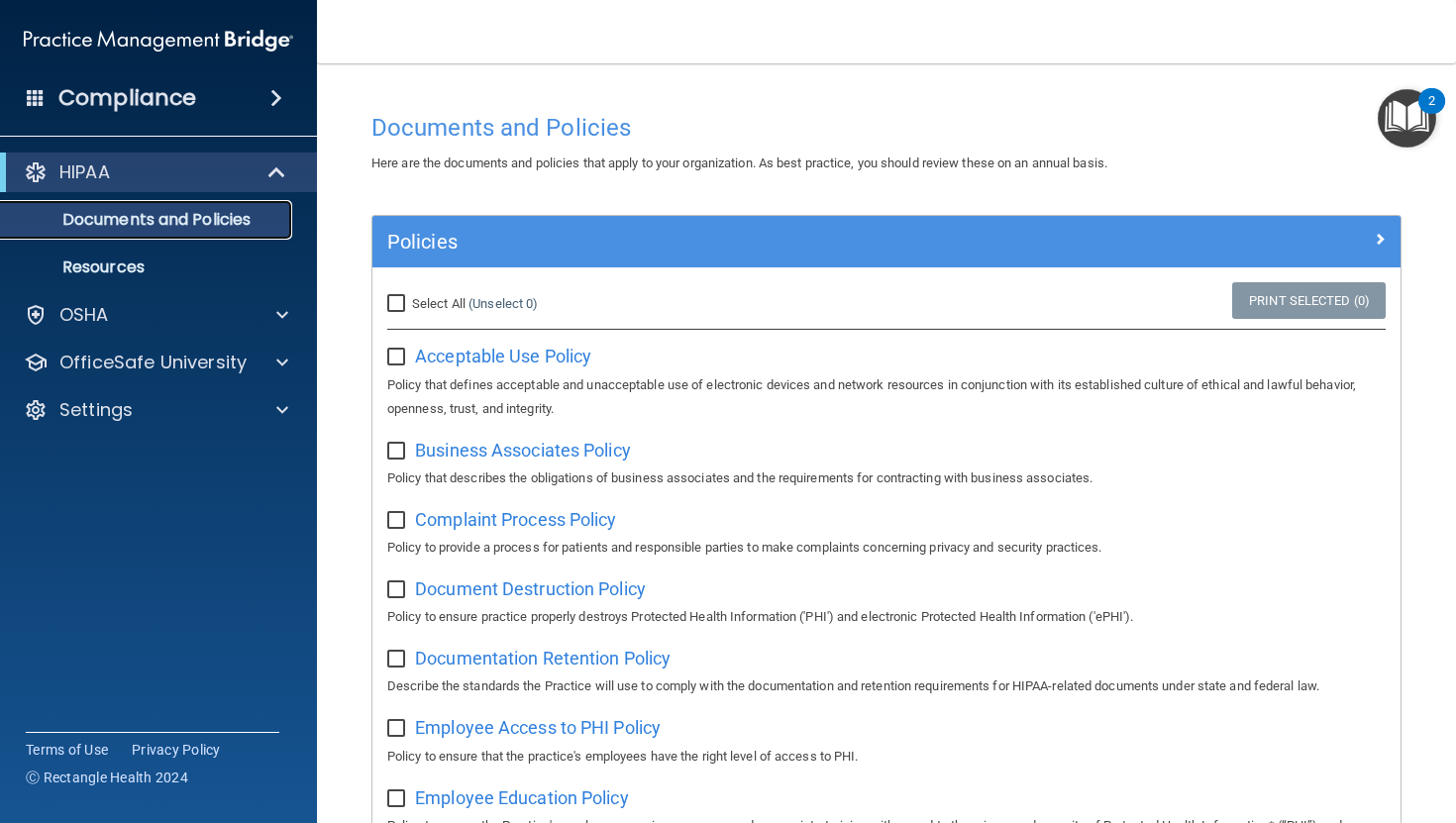 click on "Documents and Policies" at bounding box center [148, 220] 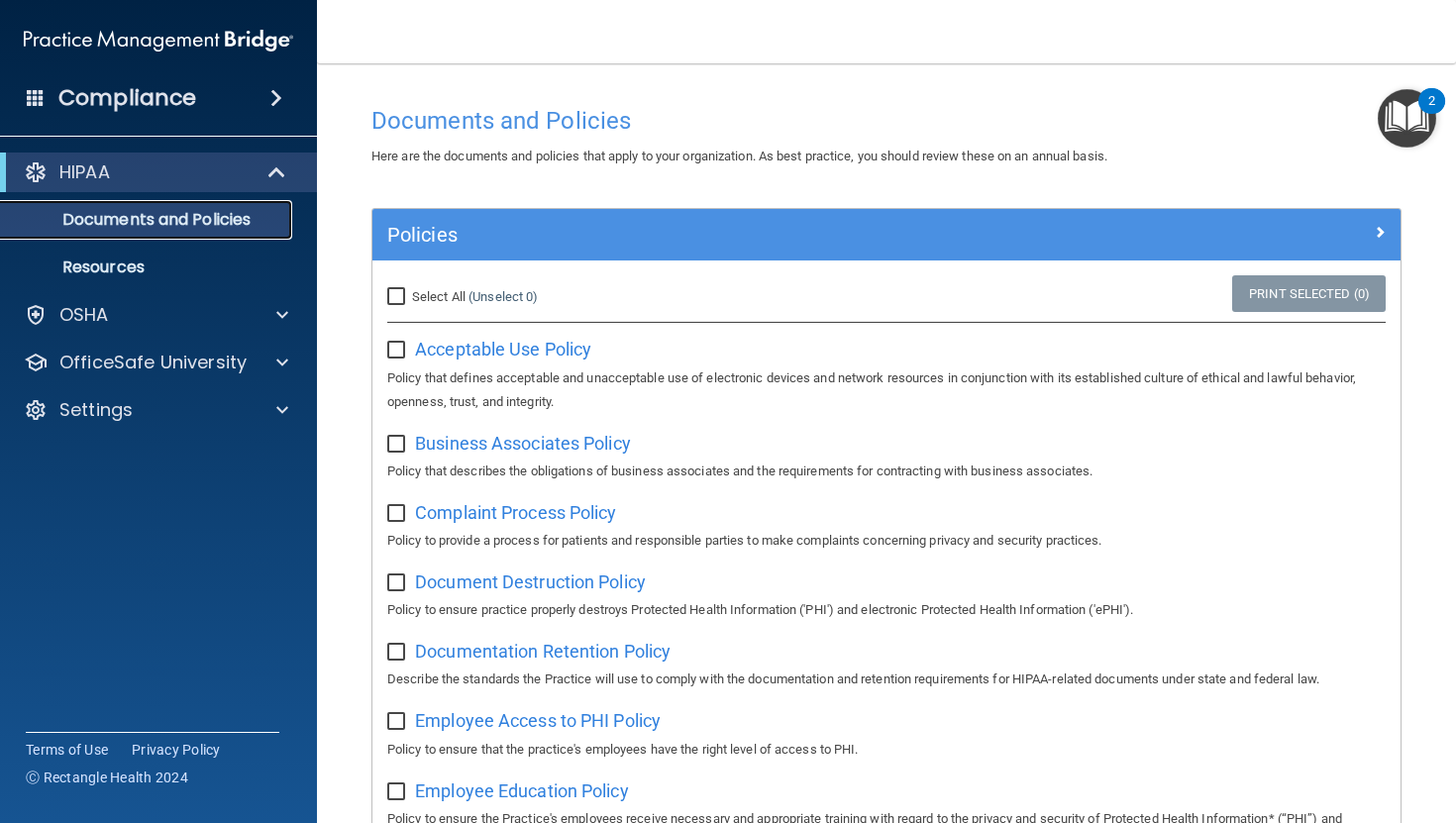 scroll, scrollTop: 0, scrollLeft: 0, axis: both 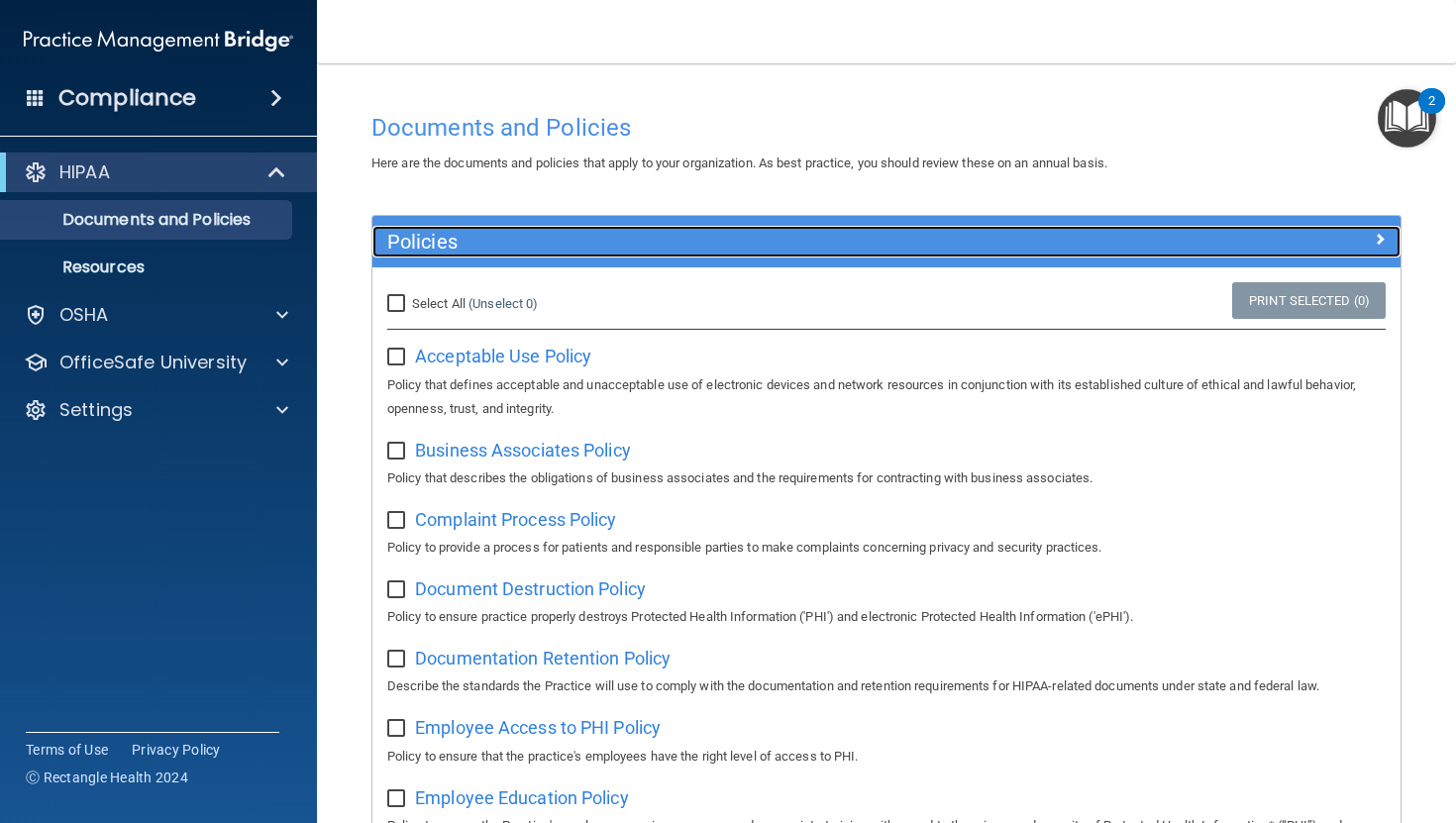click at bounding box center [1380, 239] 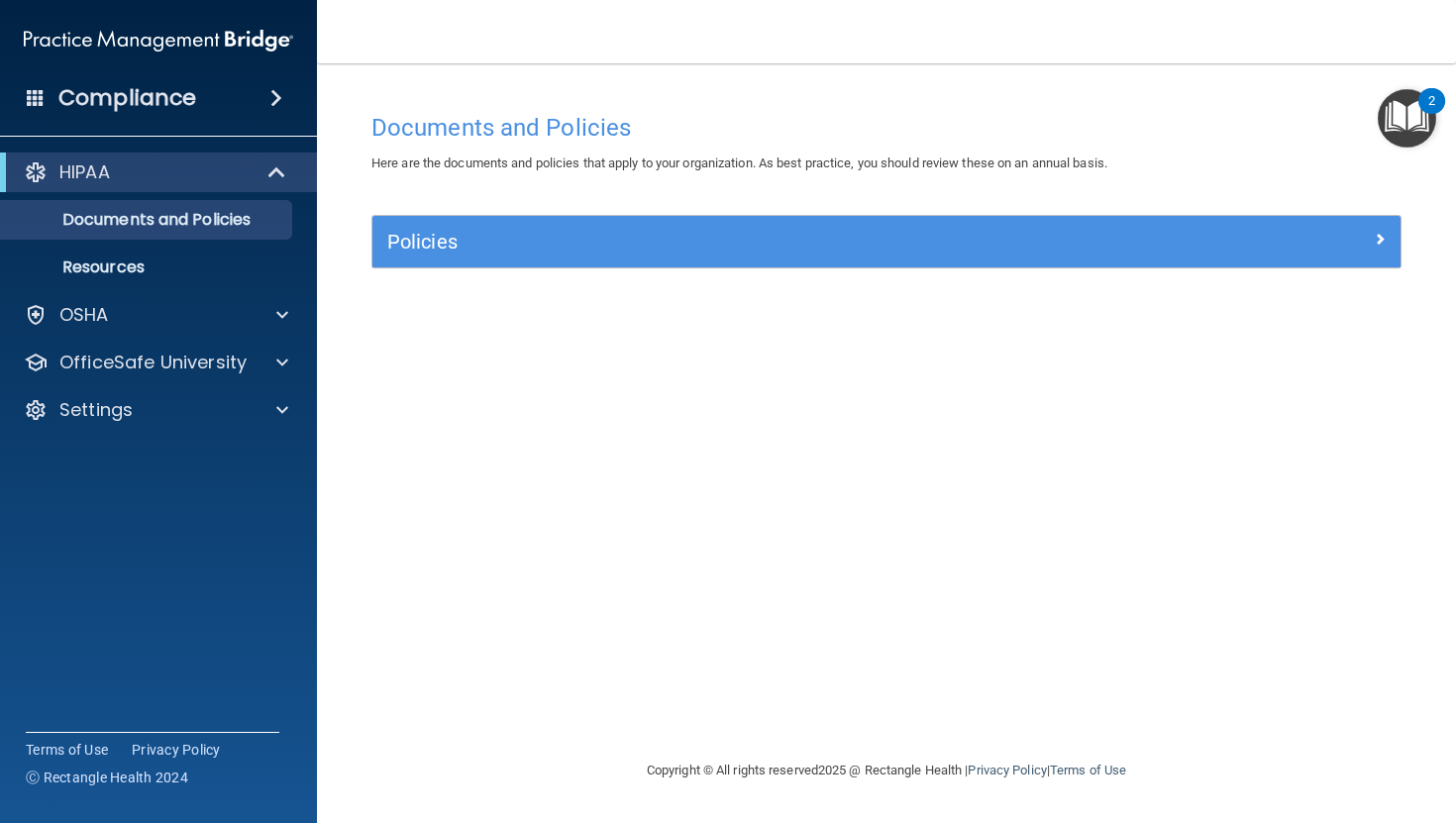 click on "Documents and Policies" at bounding box center (886, 128) 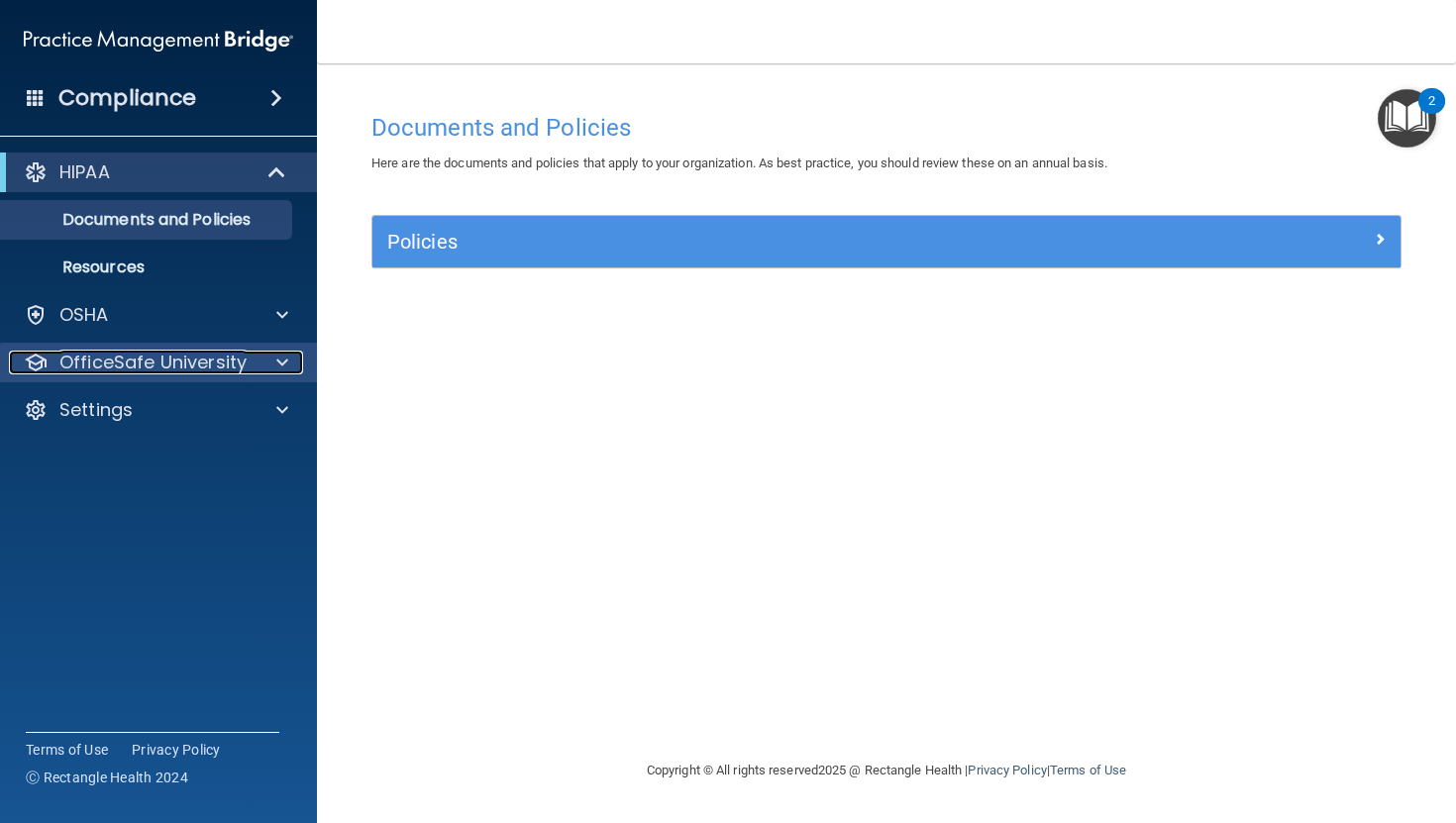click at bounding box center [282, 362] 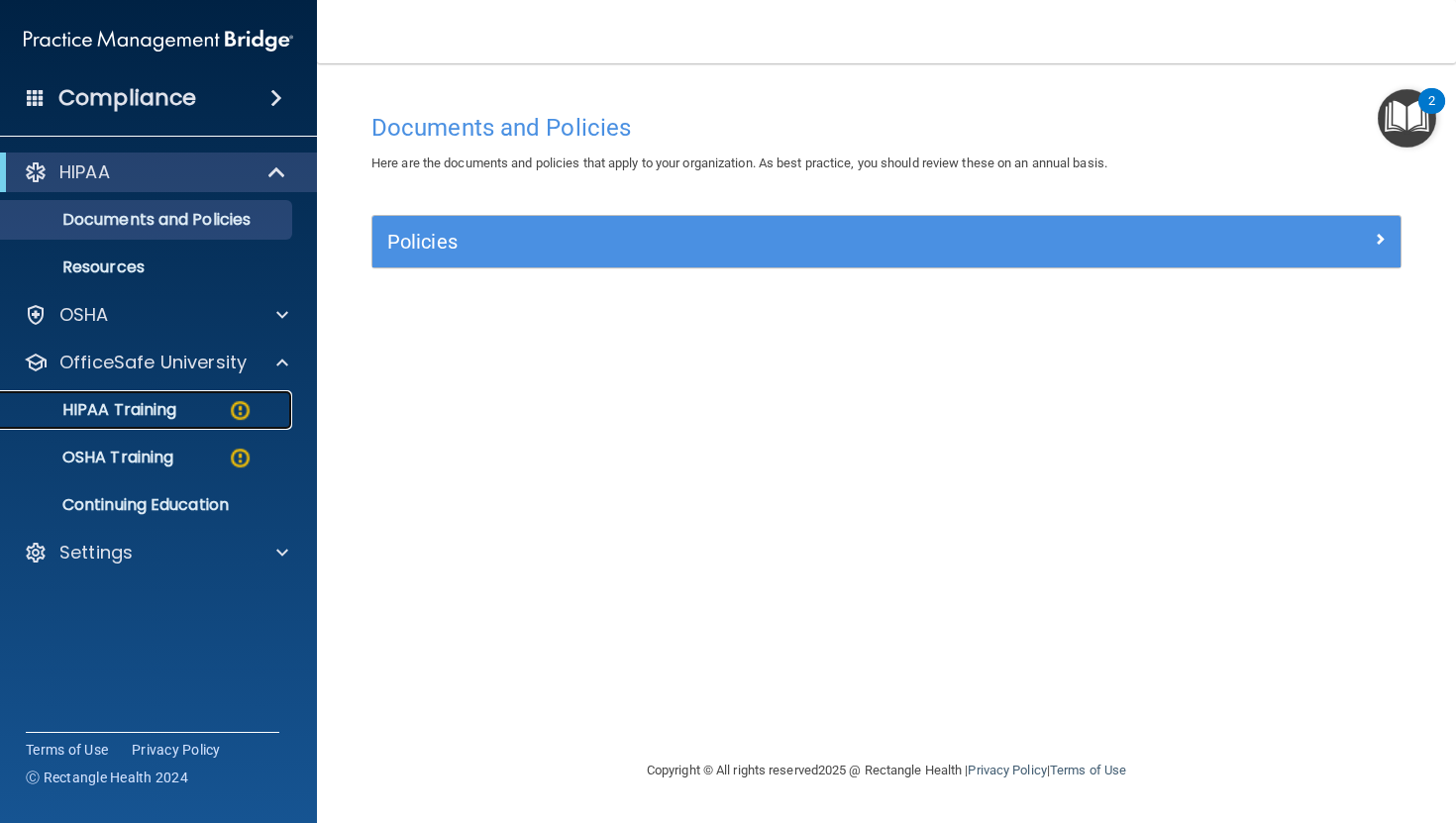click on "HIPAA Training" at bounding box center [94, 410] 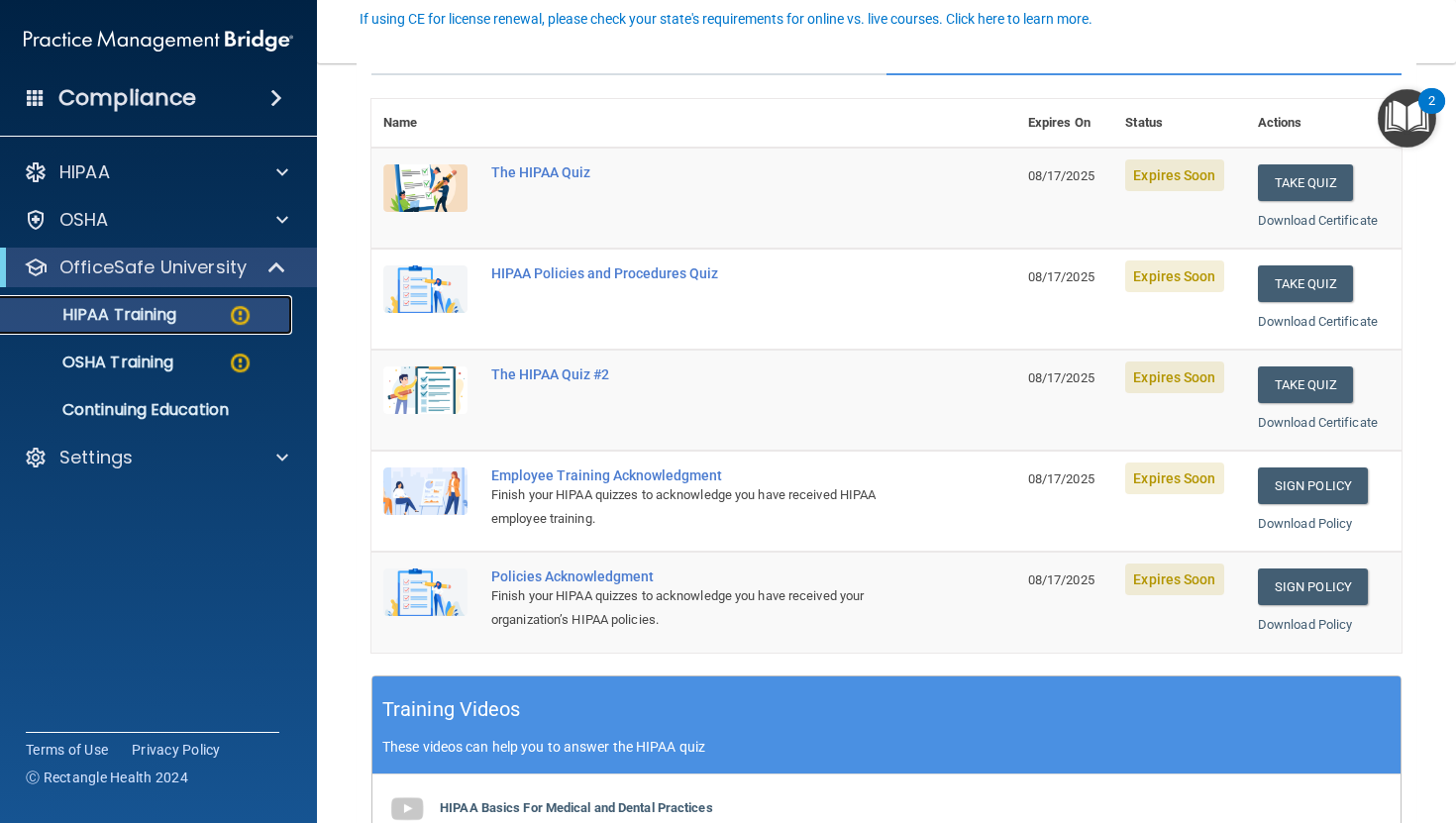 scroll, scrollTop: 211, scrollLeft: 0, axis: vertical 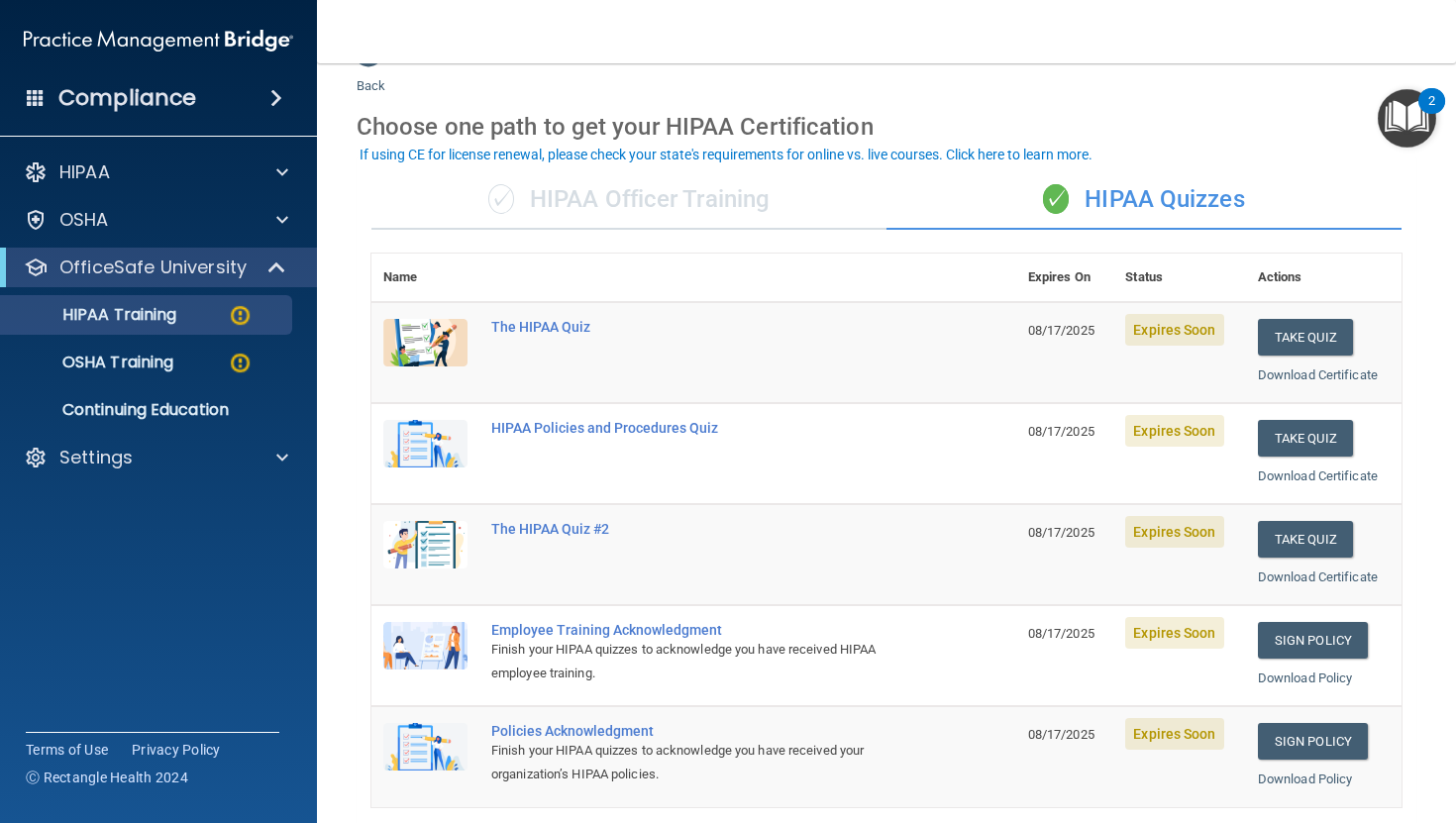 click on "✓   HIPAA Officer Training" at bounding box center [629, 200] 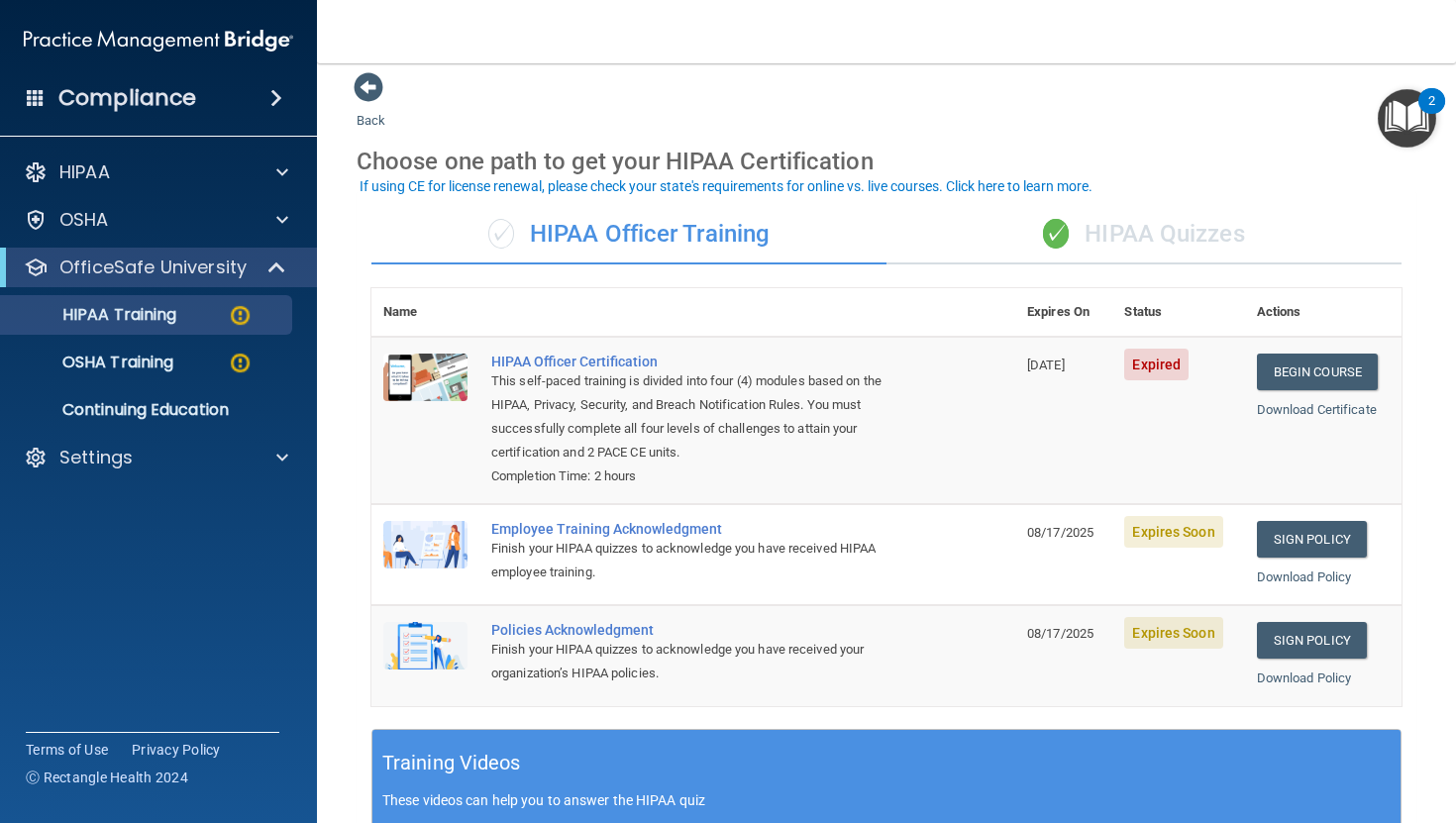 scroll, scrollTop: 8, scrollLeft: 0, axis: vertical 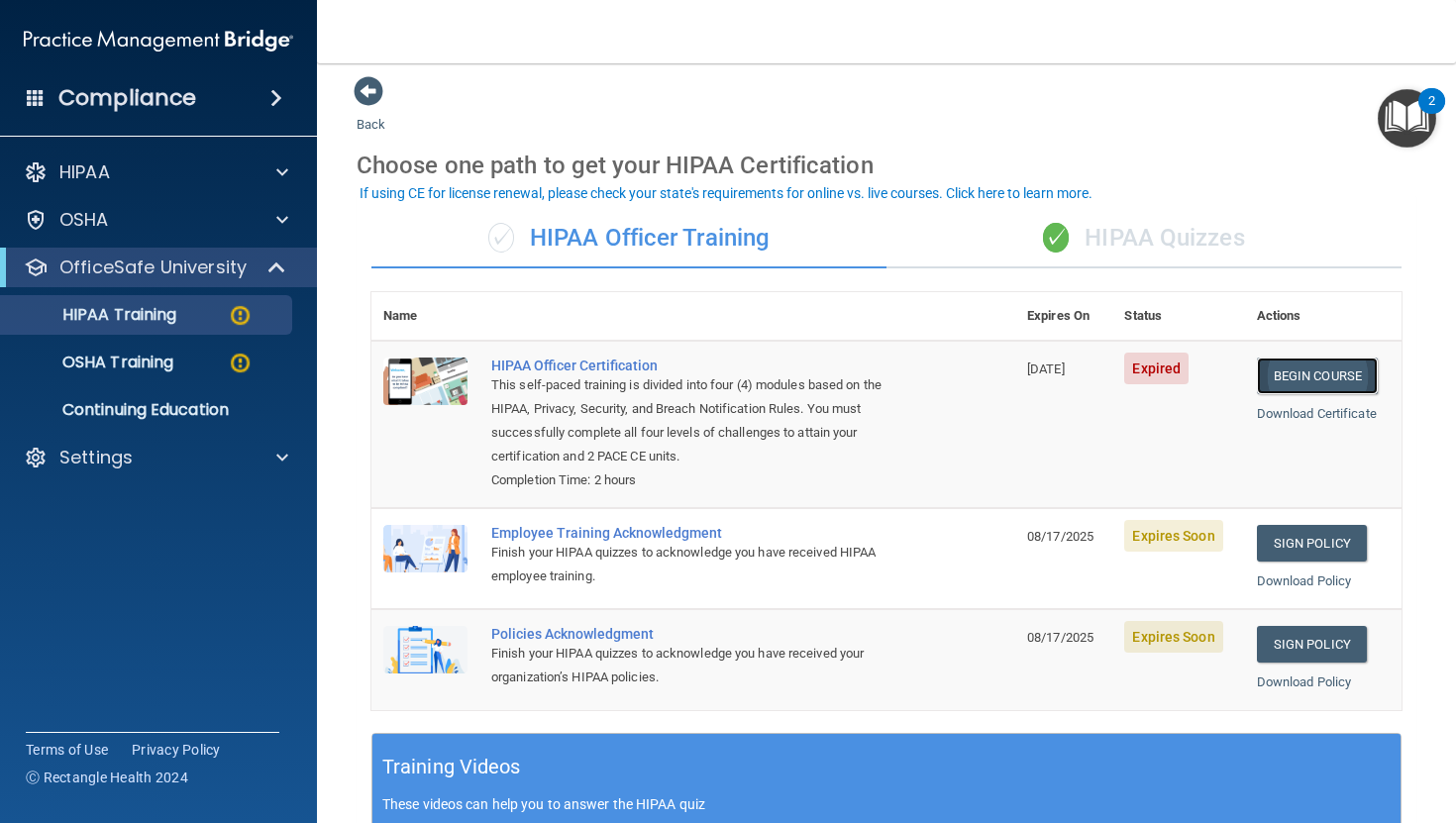 click on "Begin Course" at bounding box center (1317, 375) 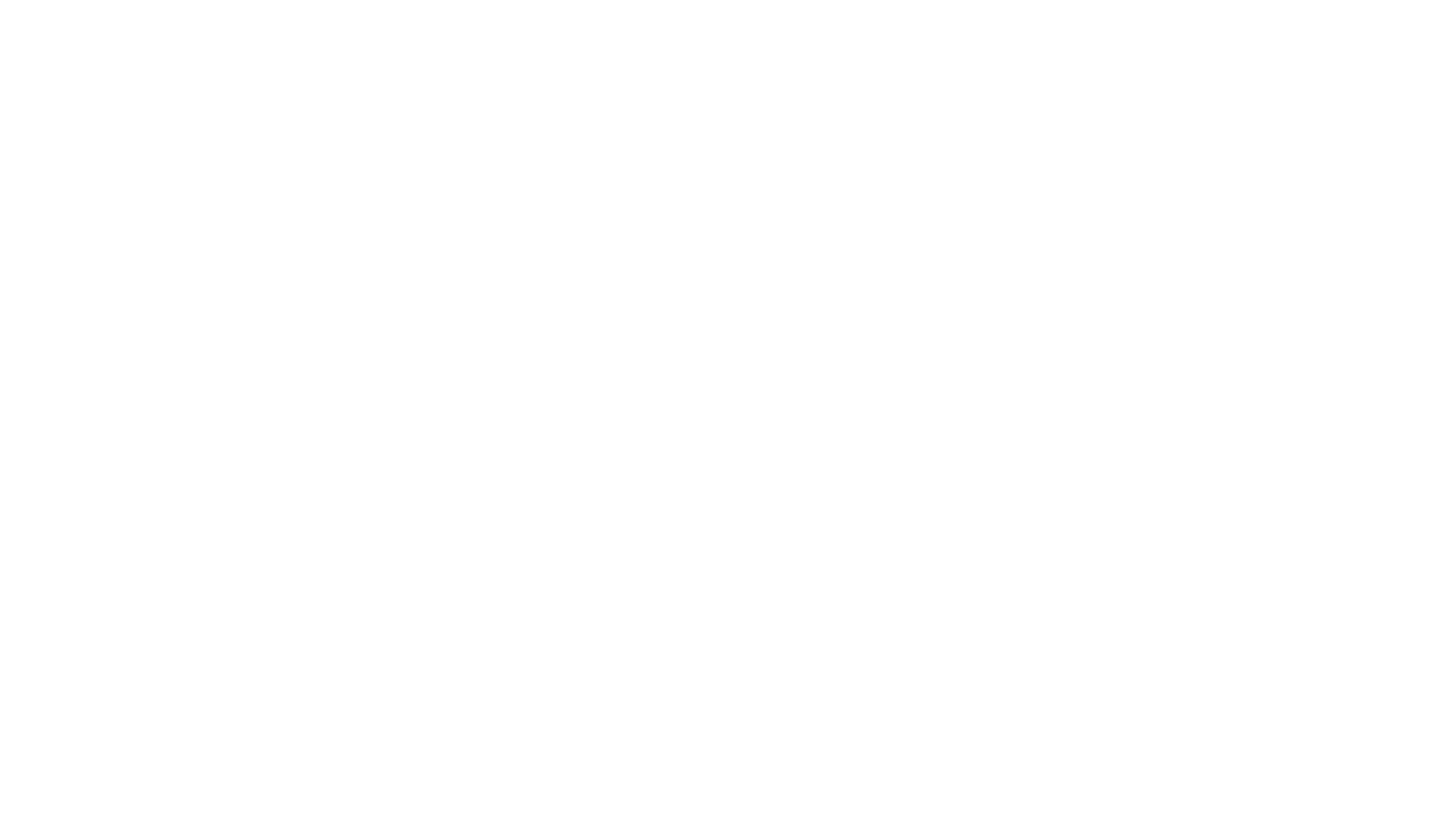 scroll, scrollTop: 0, scrollLeft: 0, axis: both 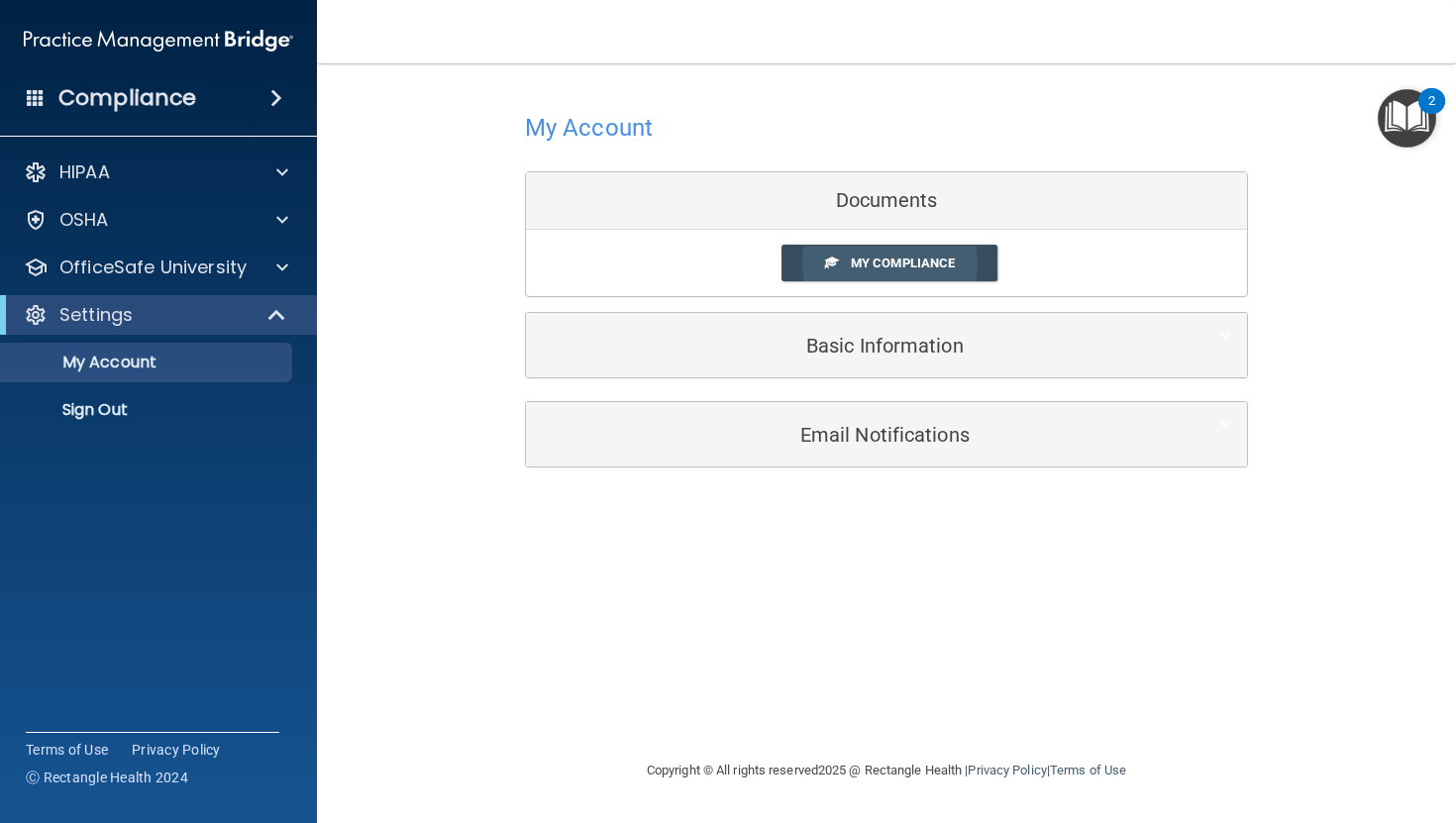 click on "My Compliance" at bounding box center [902, 262] 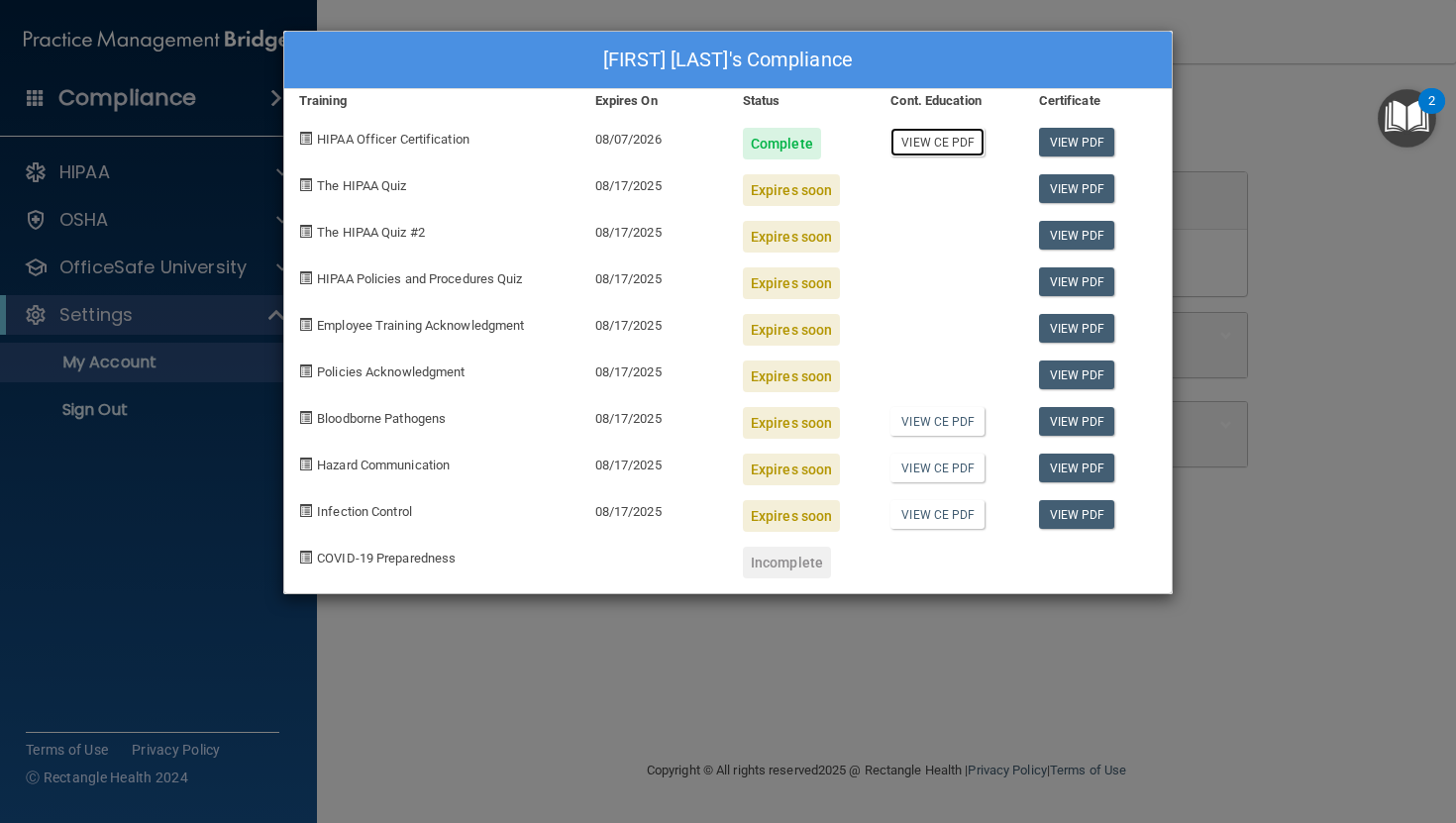 click on "View CE PDF" at bounding box center [937, 142] 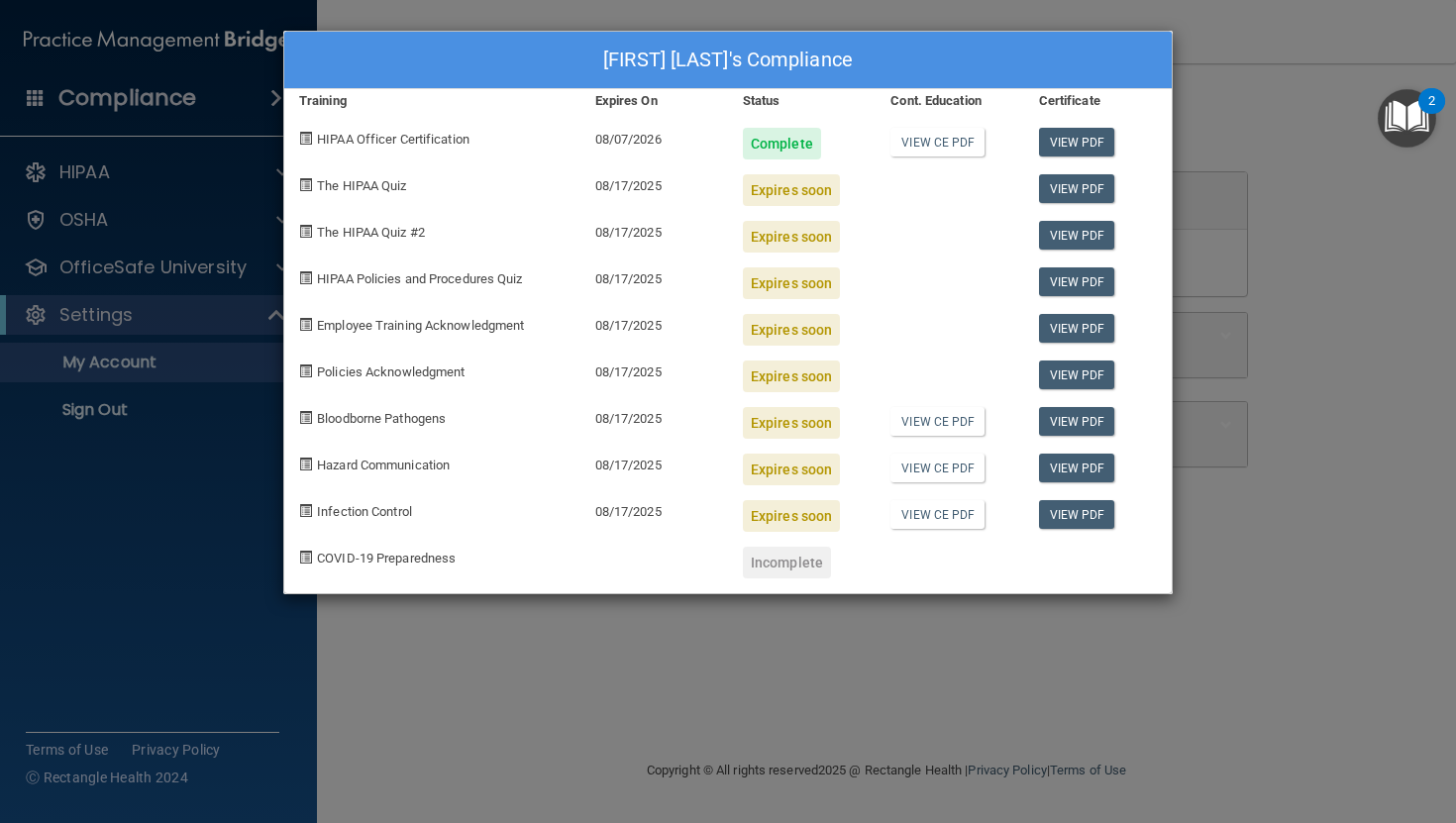 click on "Renee Seltzer's Compliance      Training   Expires On   Status   Cont. Education   Certificate         HIPAA Officer Certification      08/07/2026       Complete        View CE PDF       View PDF         The HIPAA Quiz      08/17/2025       Expires soon              View PDF         The HIPAA Quiz #2      08/17/2025       Expires soon              View PDF         HIPAA Policies and Procedures Quiz      08/17/2025       Expires soon              View PDF         Employee Training Acknowledgment      08/17/2025       Expires soon              View PDF         Policies Acknowledgment      08/17/2025       Expires soon              View PDF         Bloodborne Pathogens      08/17/2025       Expires soon        View CE PDF       View PDF         Hazard Communication      08/17/2025       Expires soon        View CE PDF       View PDF         Infection Control      08/17/2025       Expires soon        View CE PDF       View PDF         COVID-19 Preparedness             Incomplete" at bounding box center [728, 411] 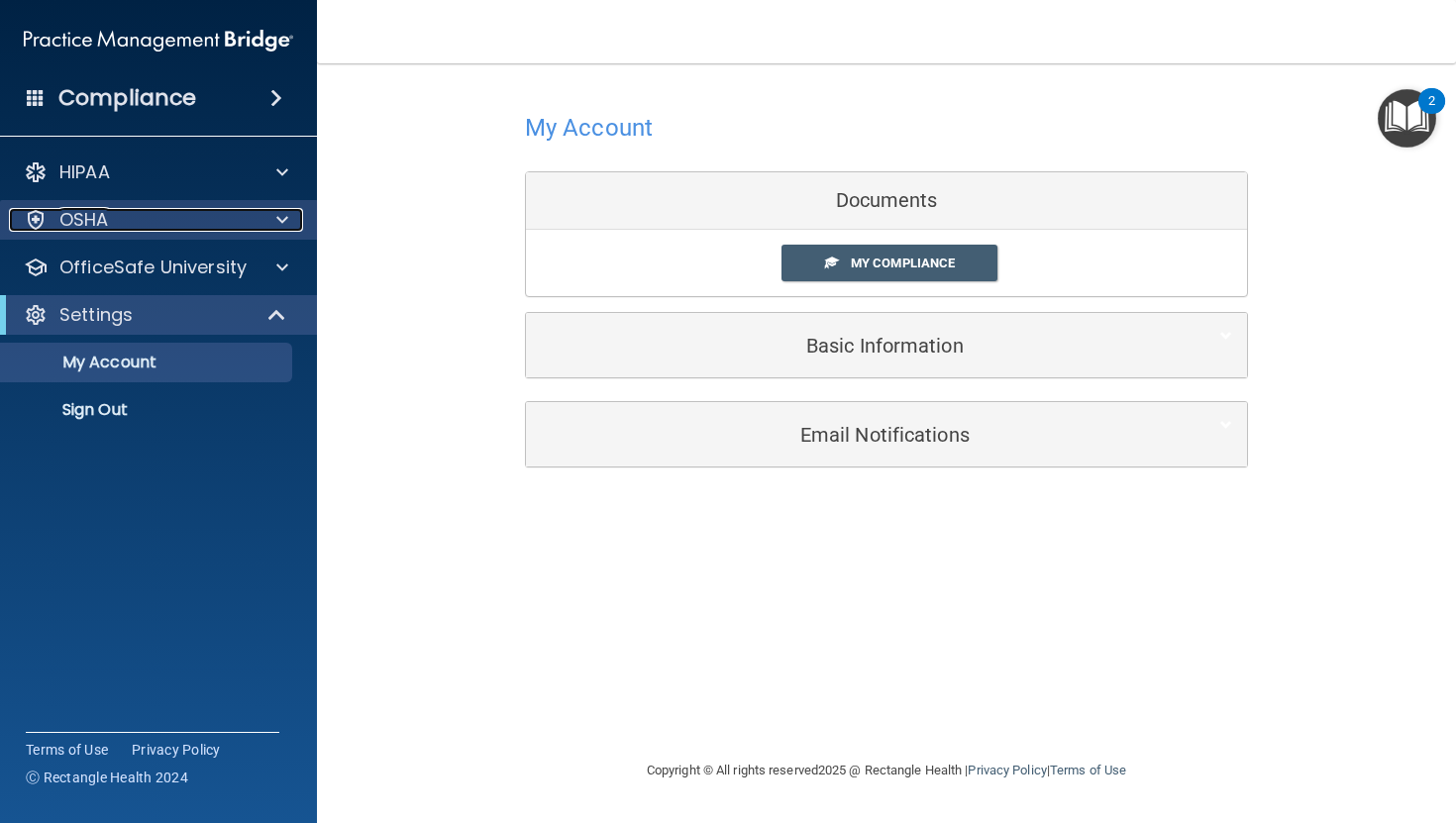 click at bounding box center [279, 220] 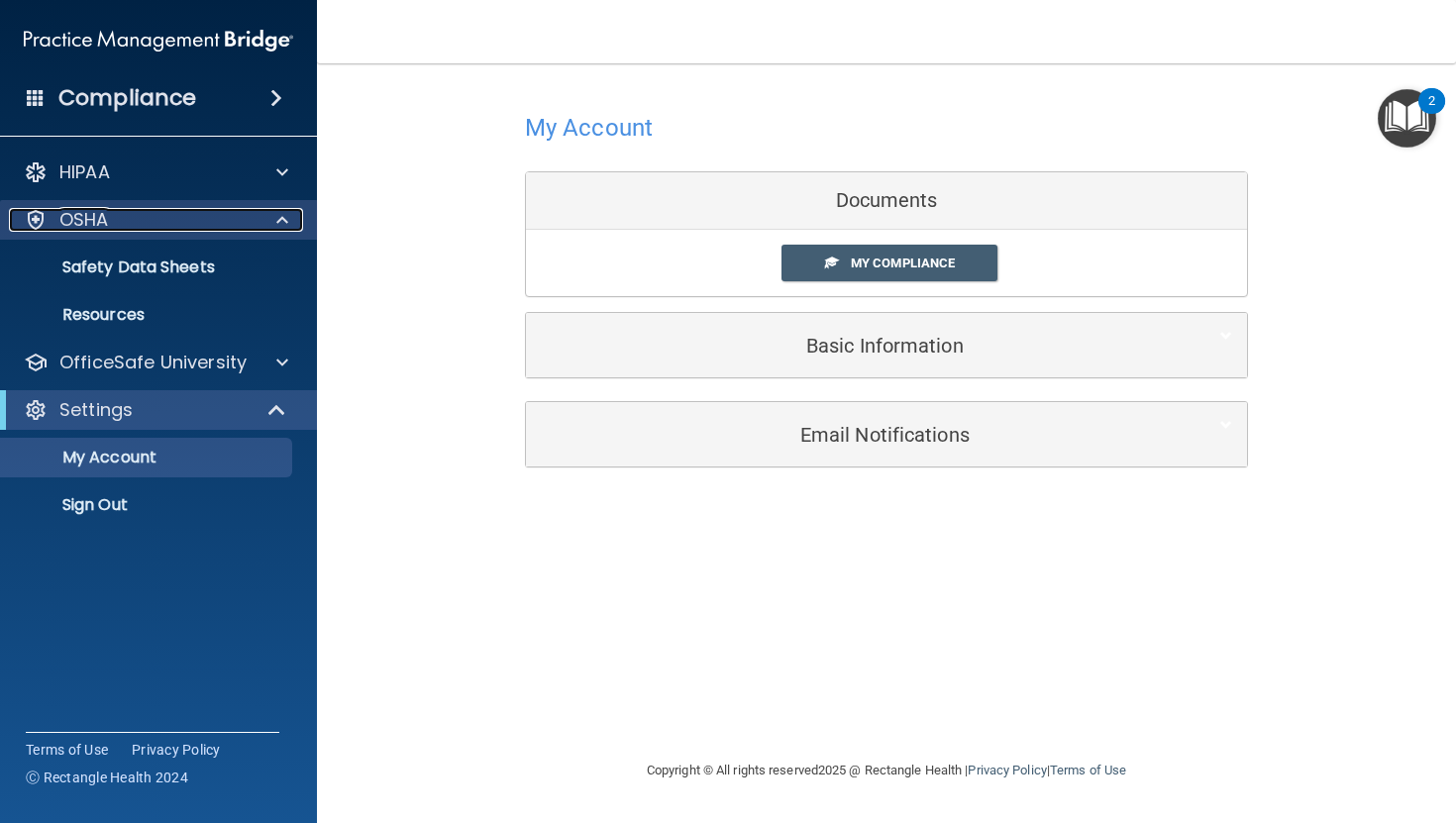 click at bounding box center [282, 220] 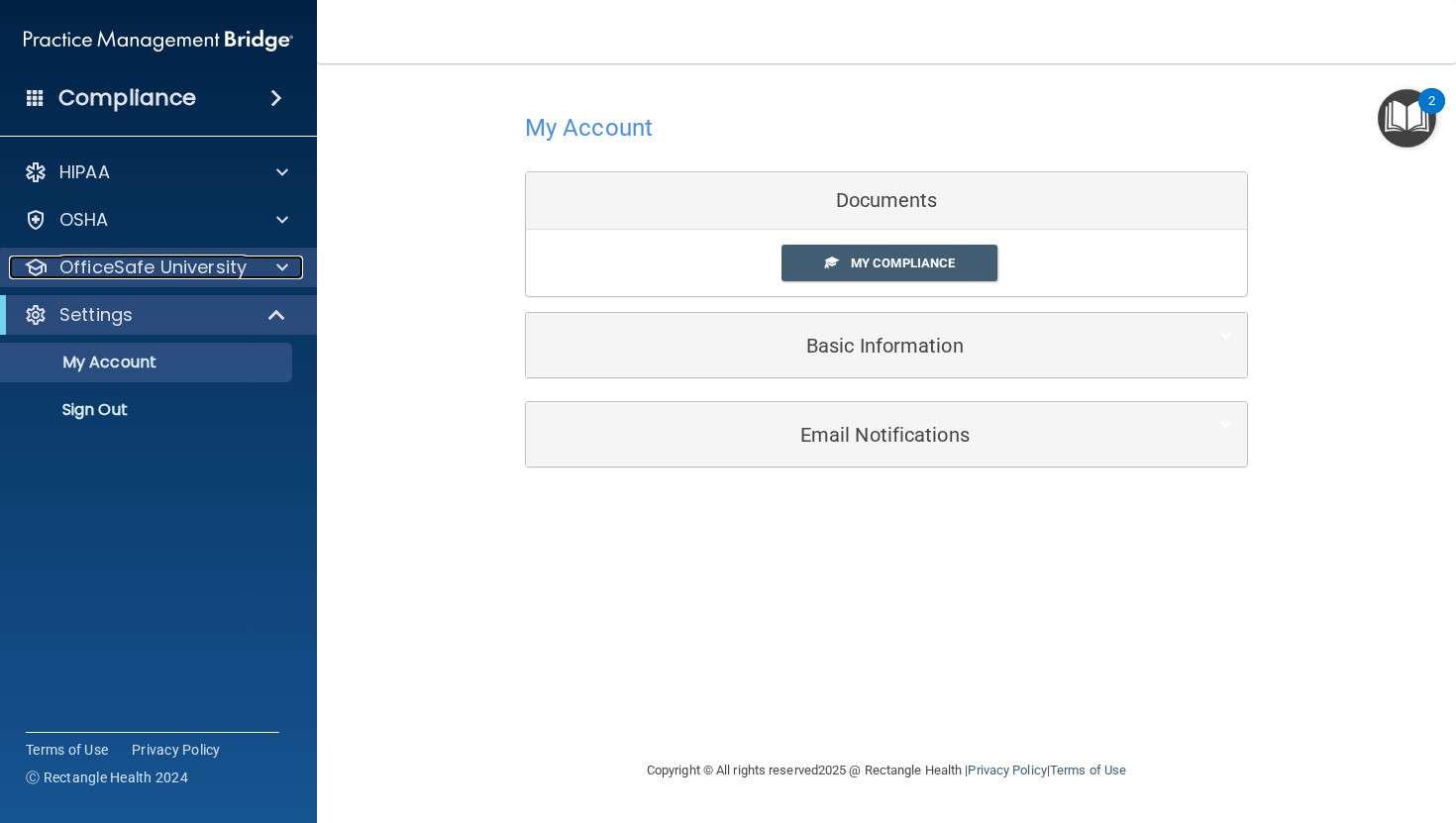 click at bounding box center [282, 267] 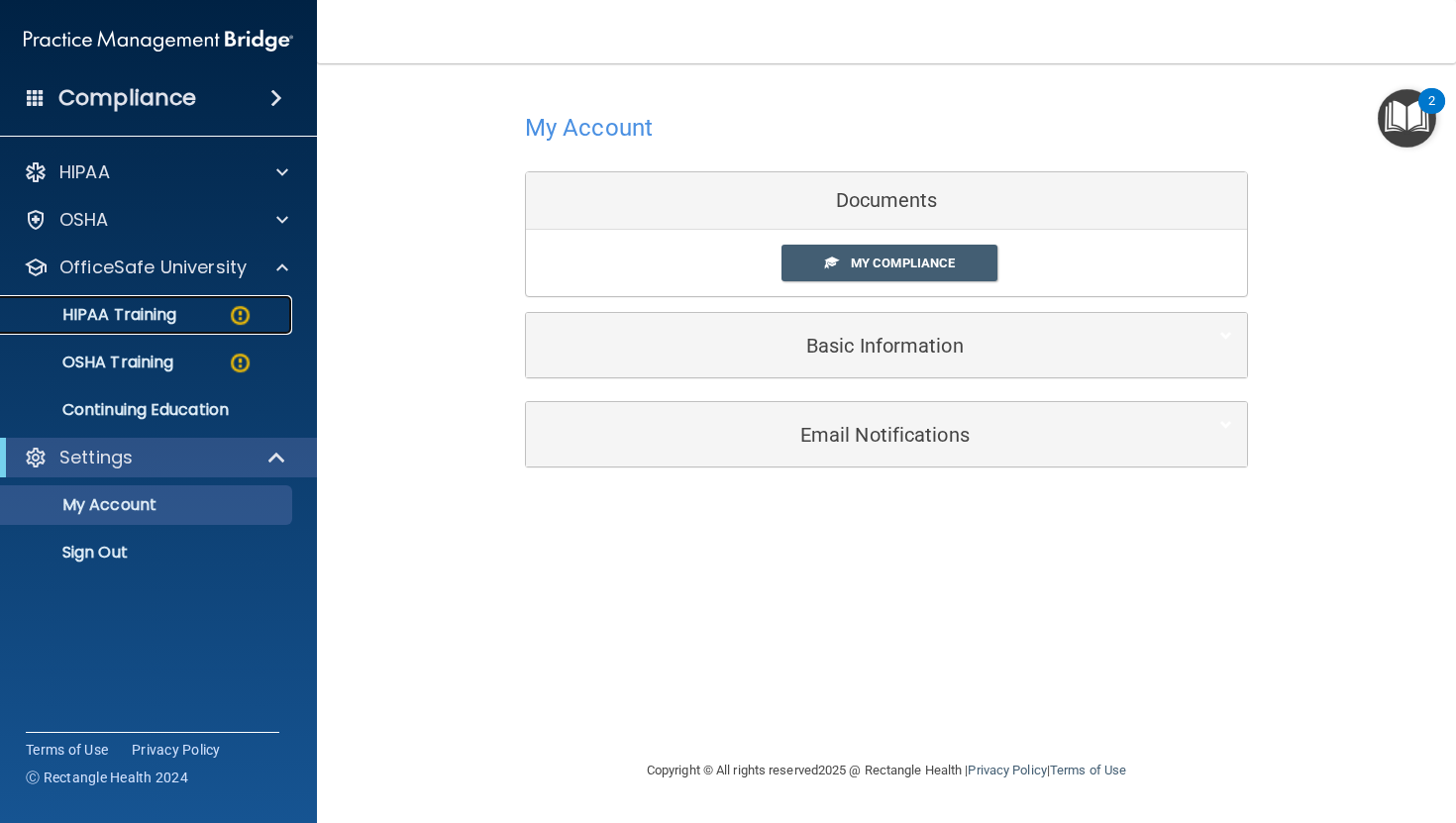click on "HIPAA Training" at bounding box center (94, 315) 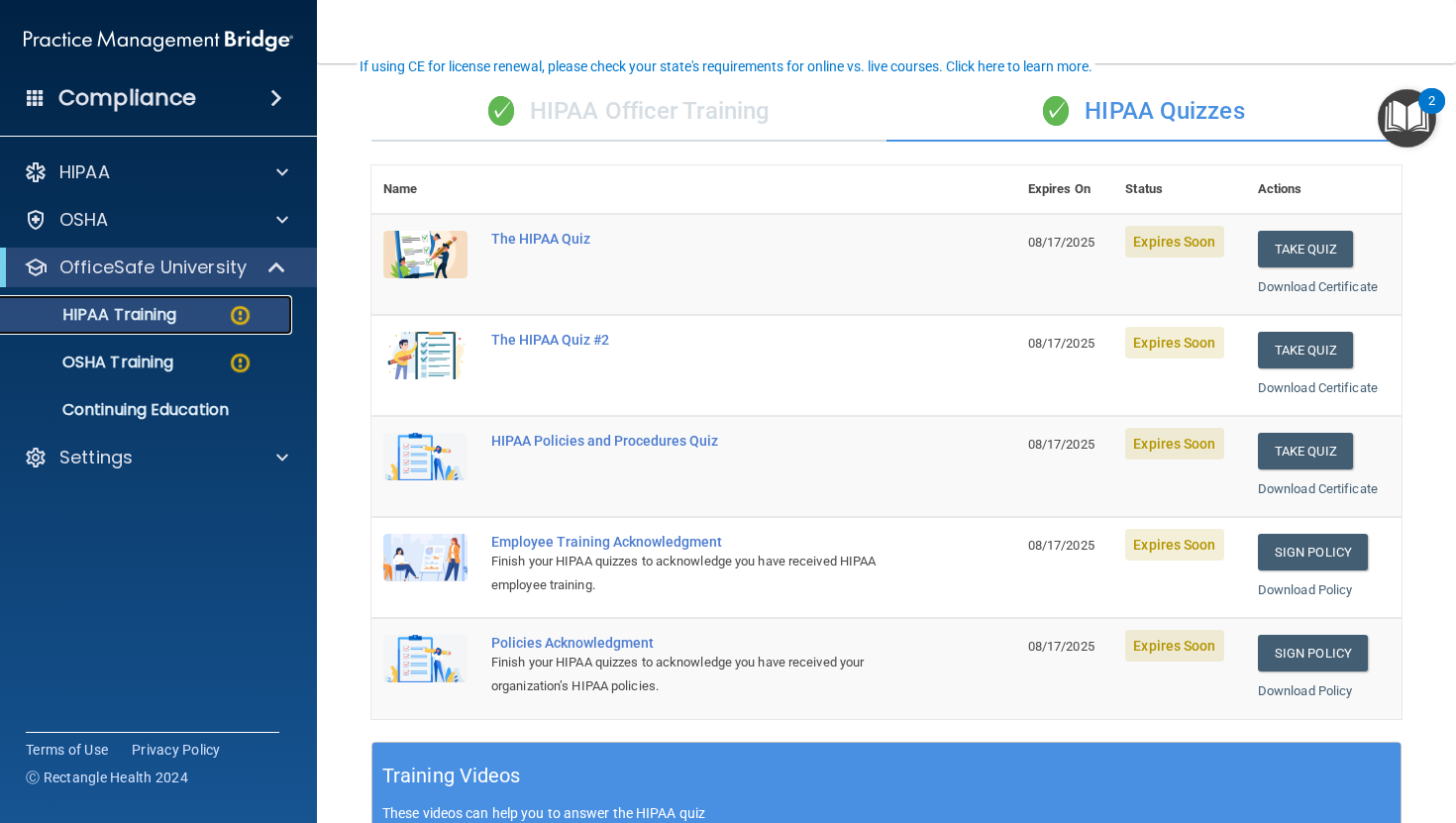 scroll, scrollTop: 137, scrollLeft: 0, axis: vertical 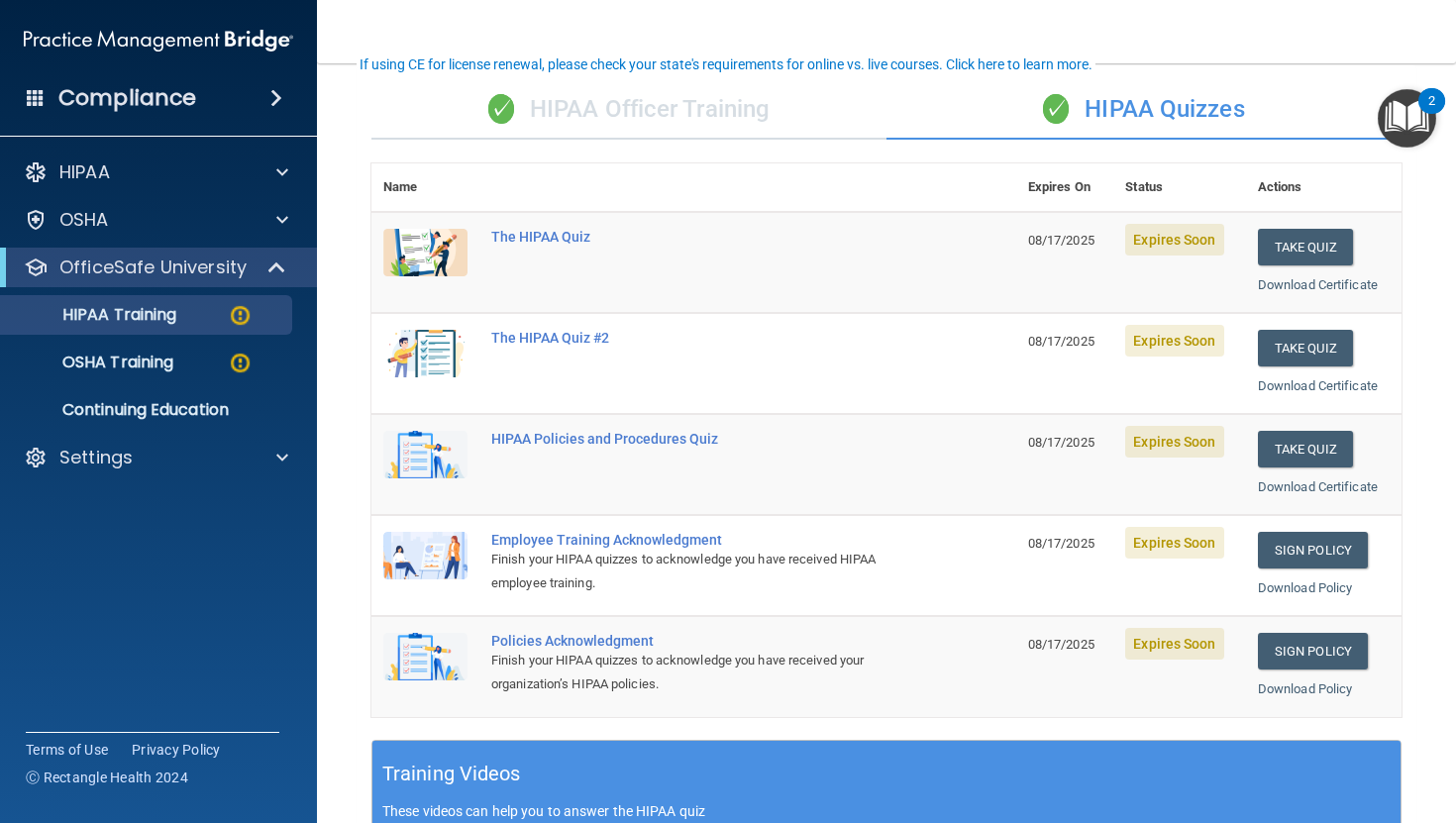 click on "✓   HIPAA Officer Training" at bounding box center (629, 110) 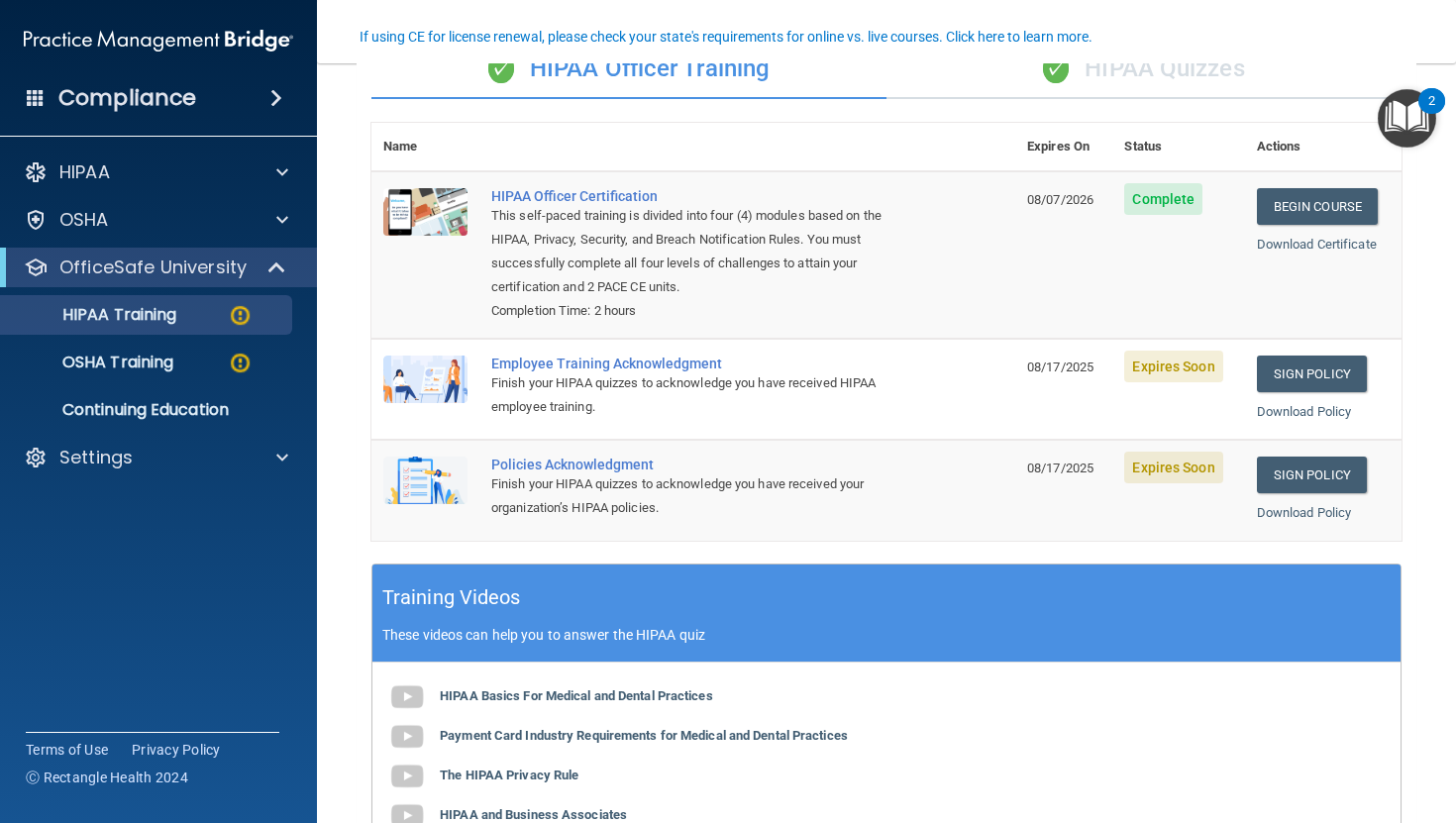 scroll, scrollTop: 180, scrollLeft: 0, axis: vertical 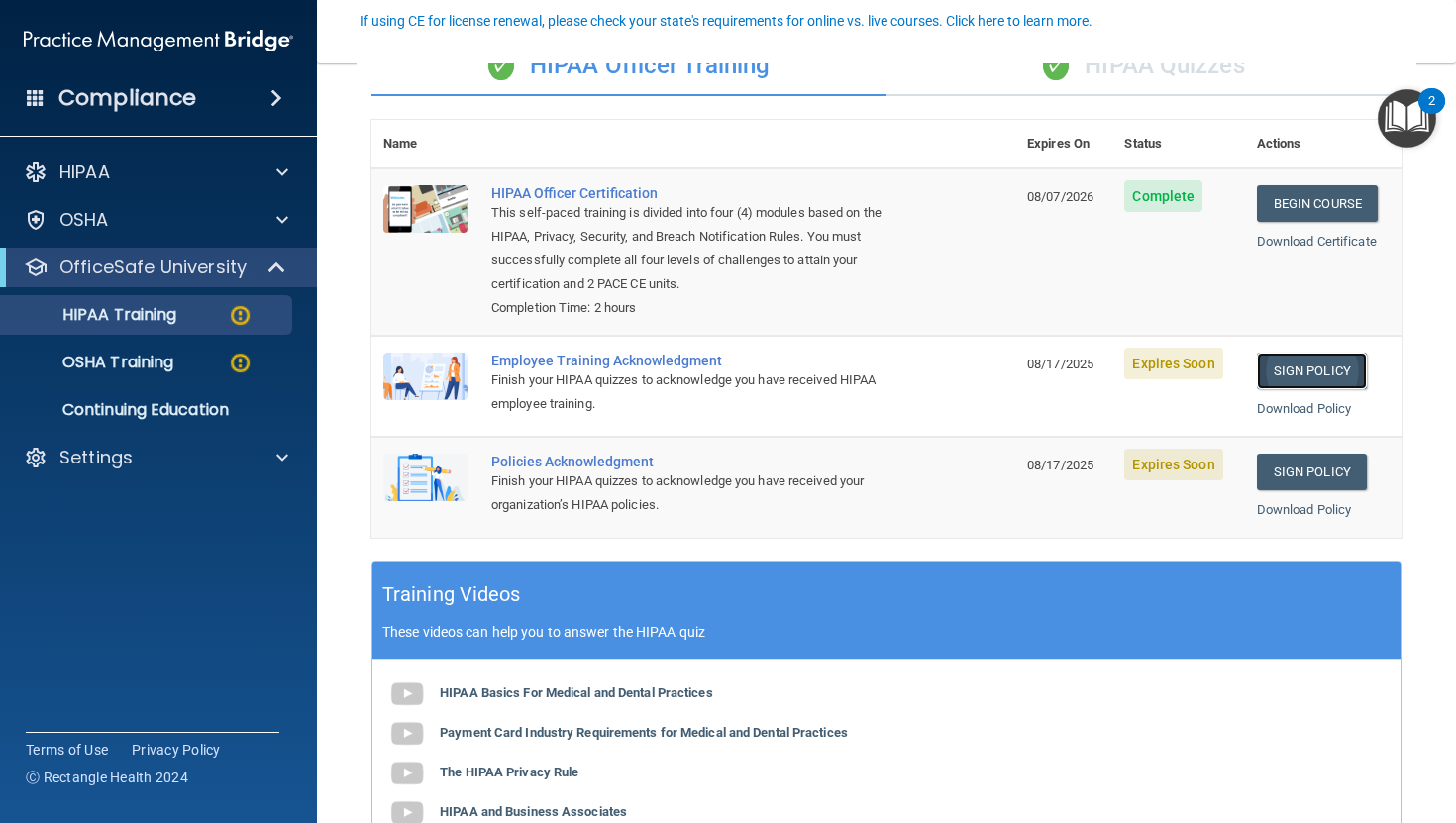 click on "Sign Policy" at bounding box center [1311, 370] 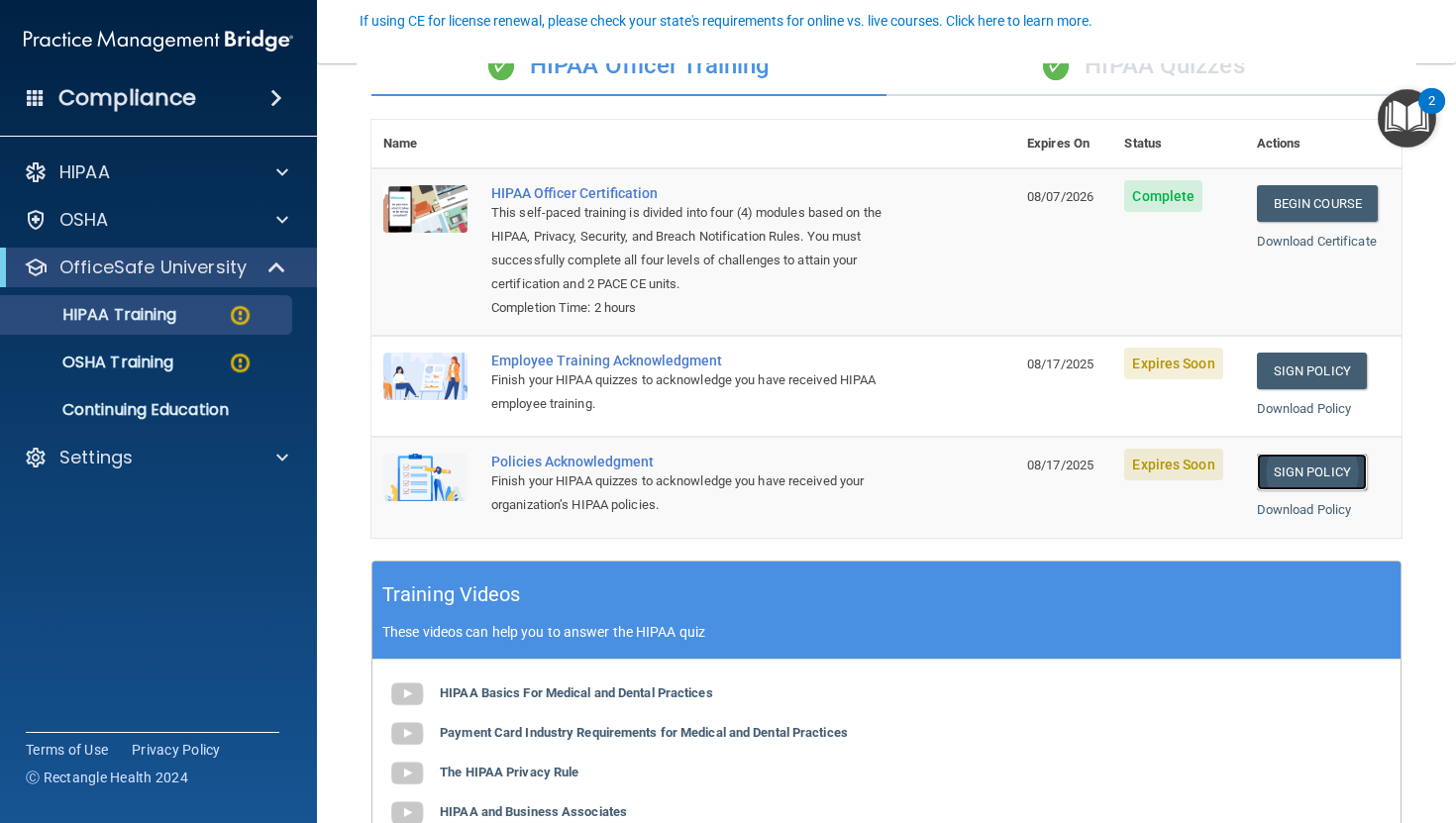 click on "Sign Policy" at bounding box center [1311, 471] 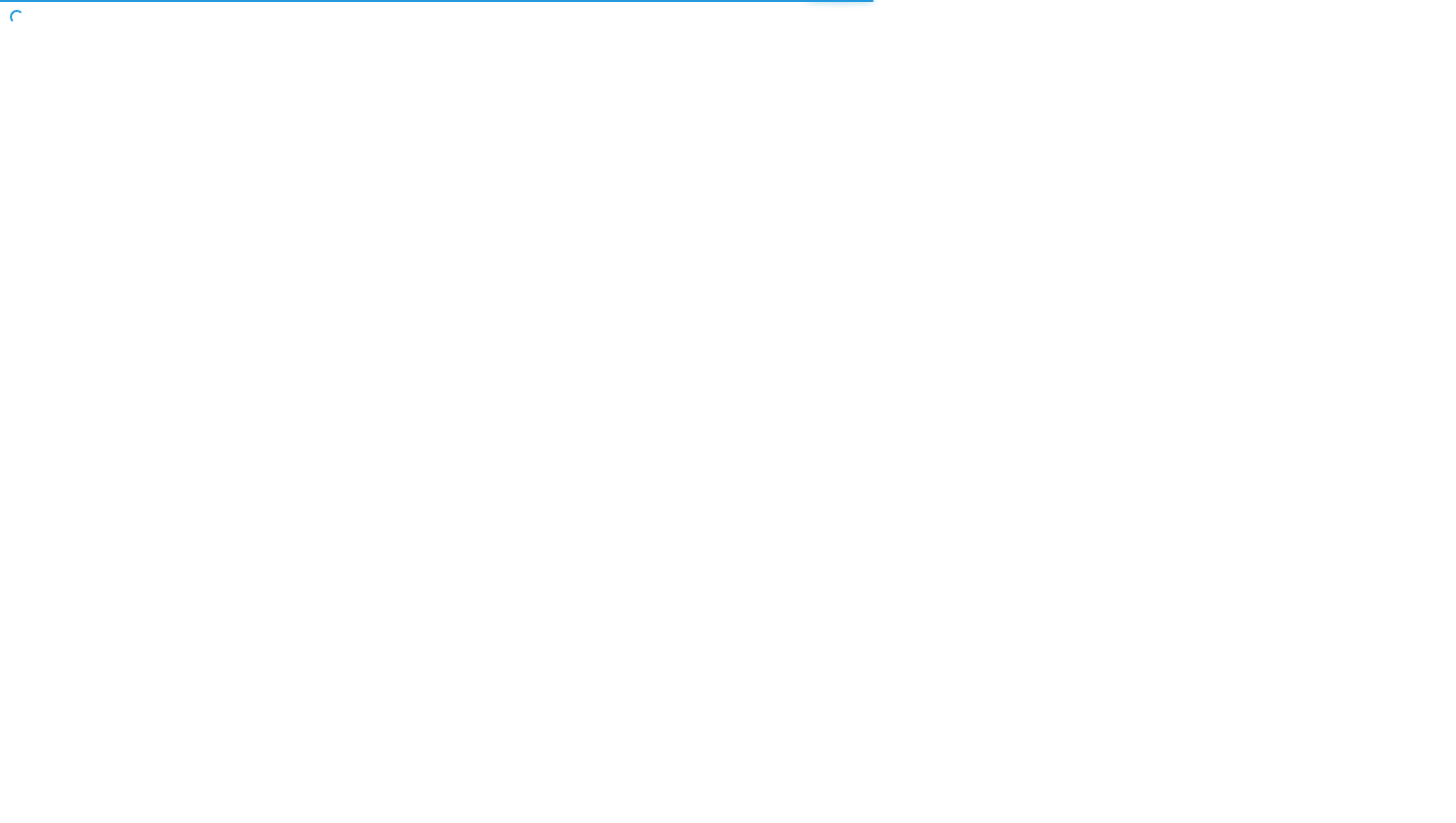 scroll, scrollTop: 0, scrollLeft: 0, axis: both 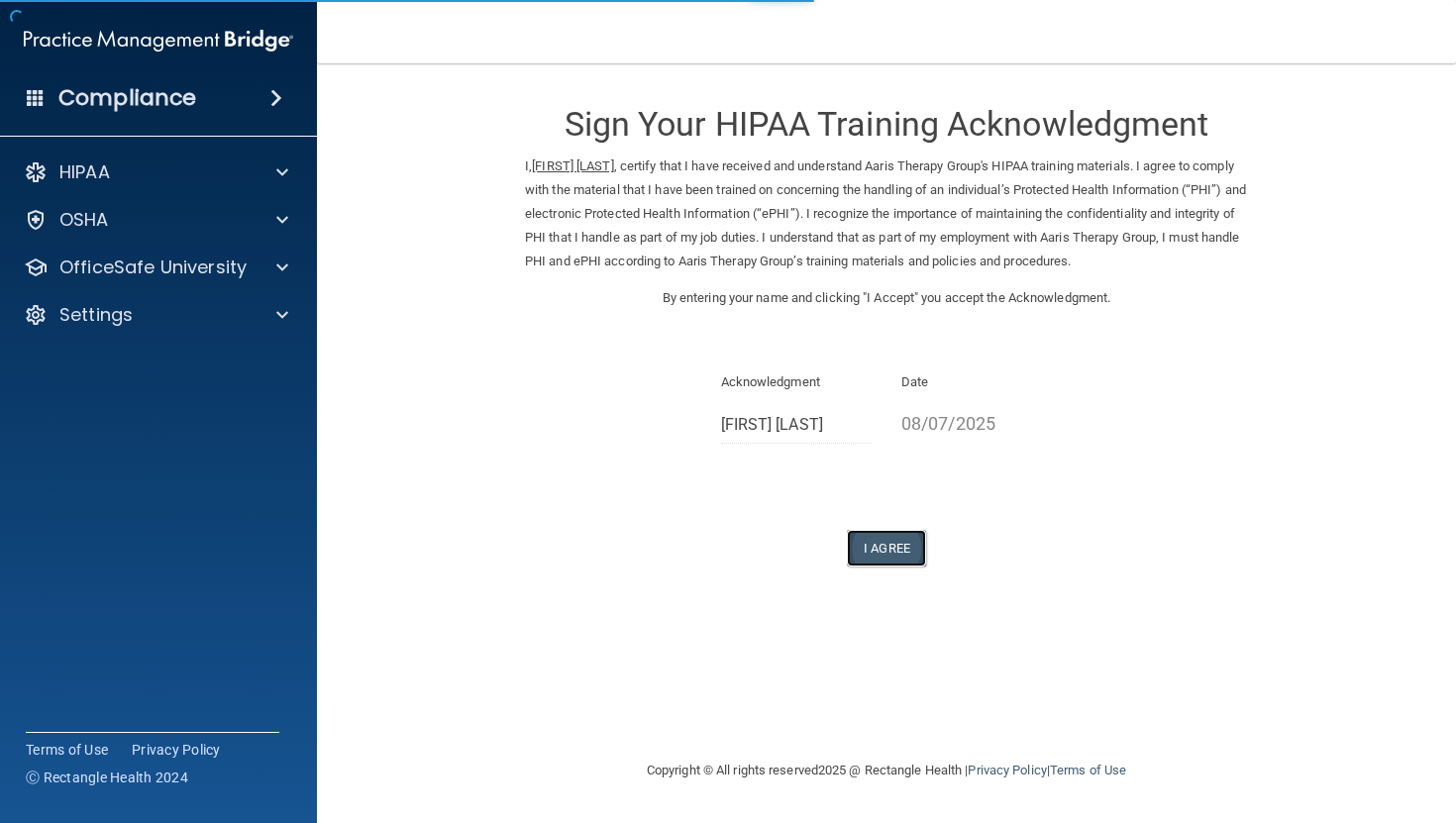 click on "I Agree" at bounding box center (886, 548) 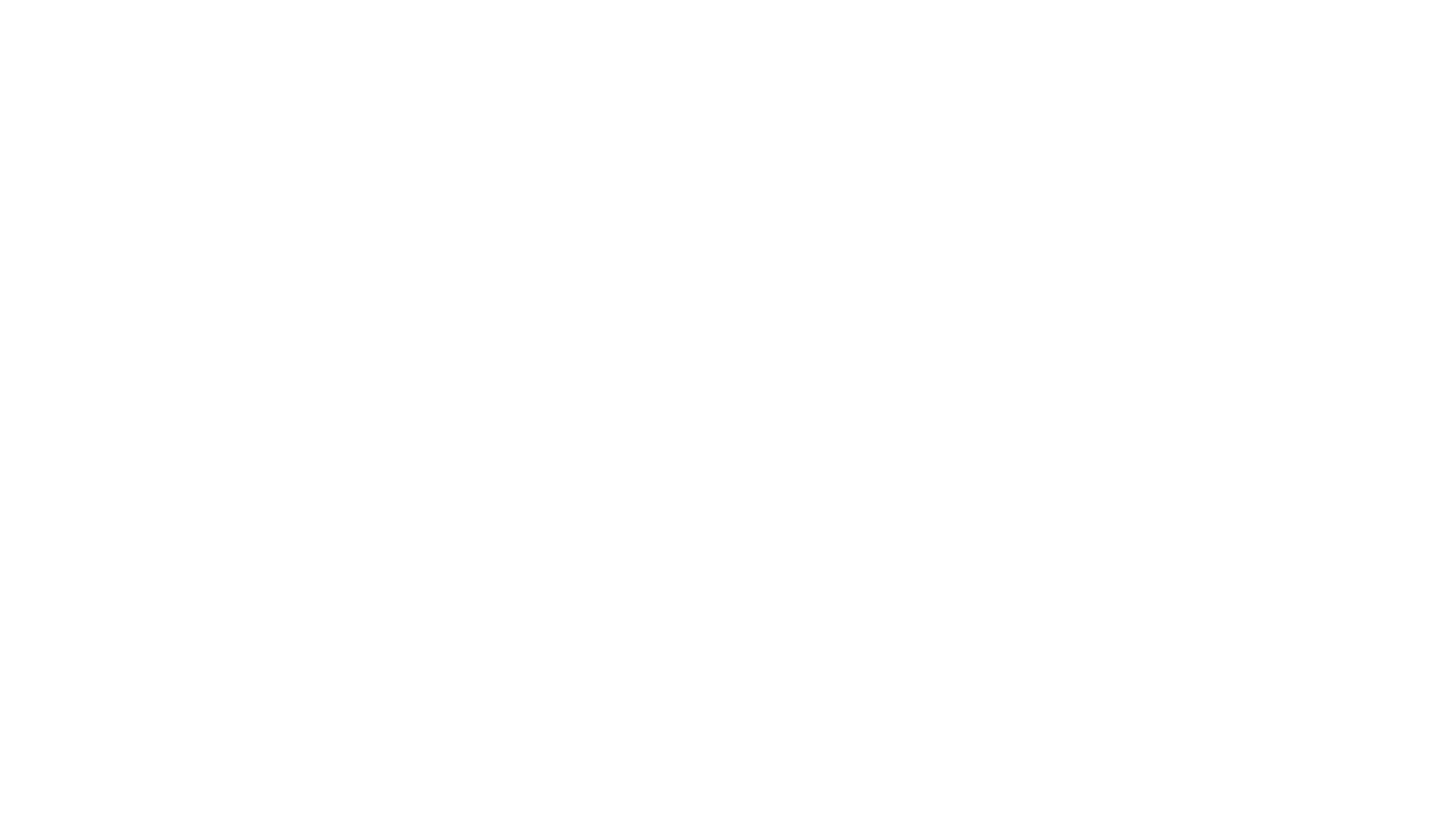 scroll, scrollTop: 0, scrollLeft: 0, axis: both 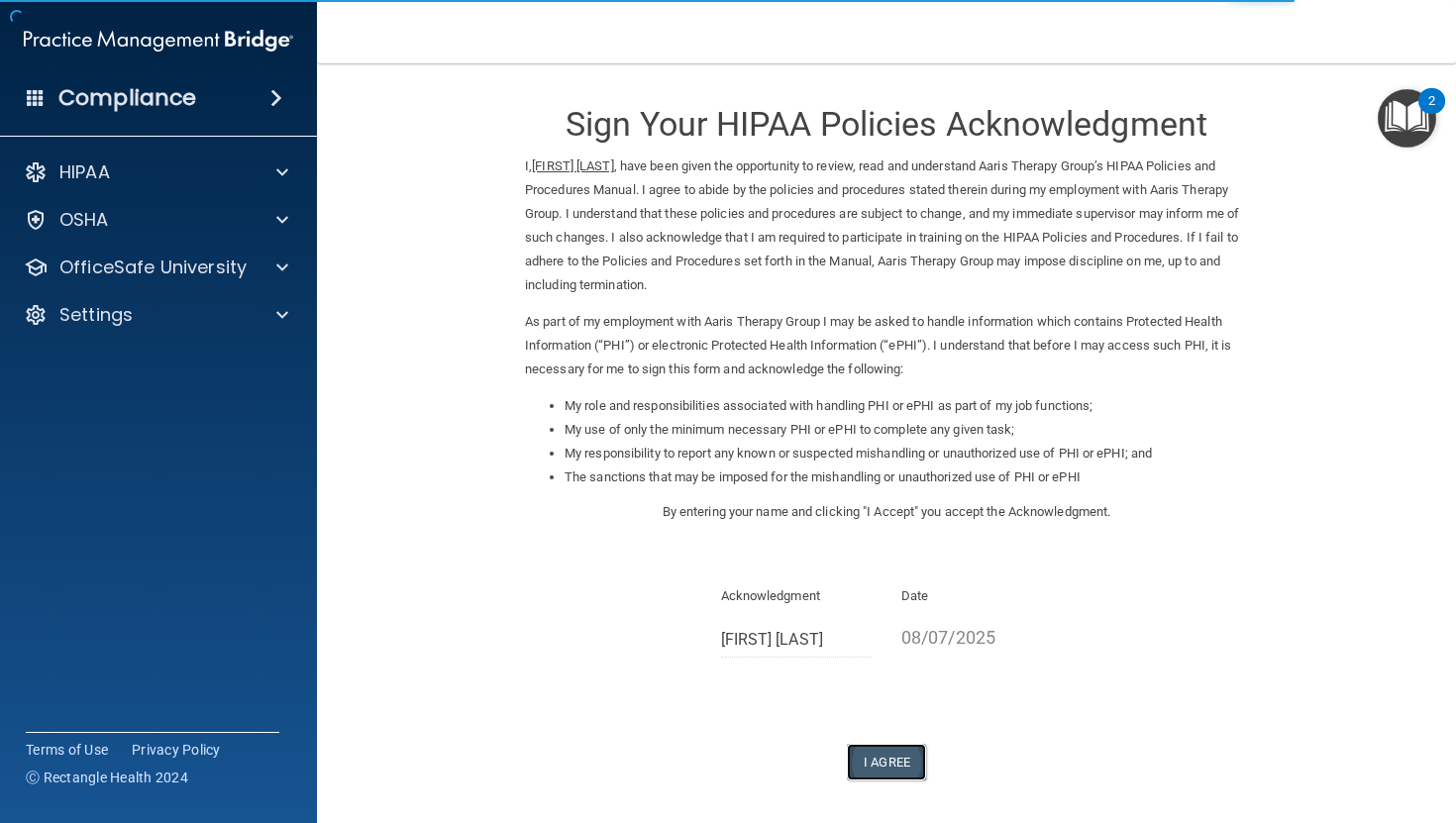 click on "I Agree" at bounding box center [886, 762] 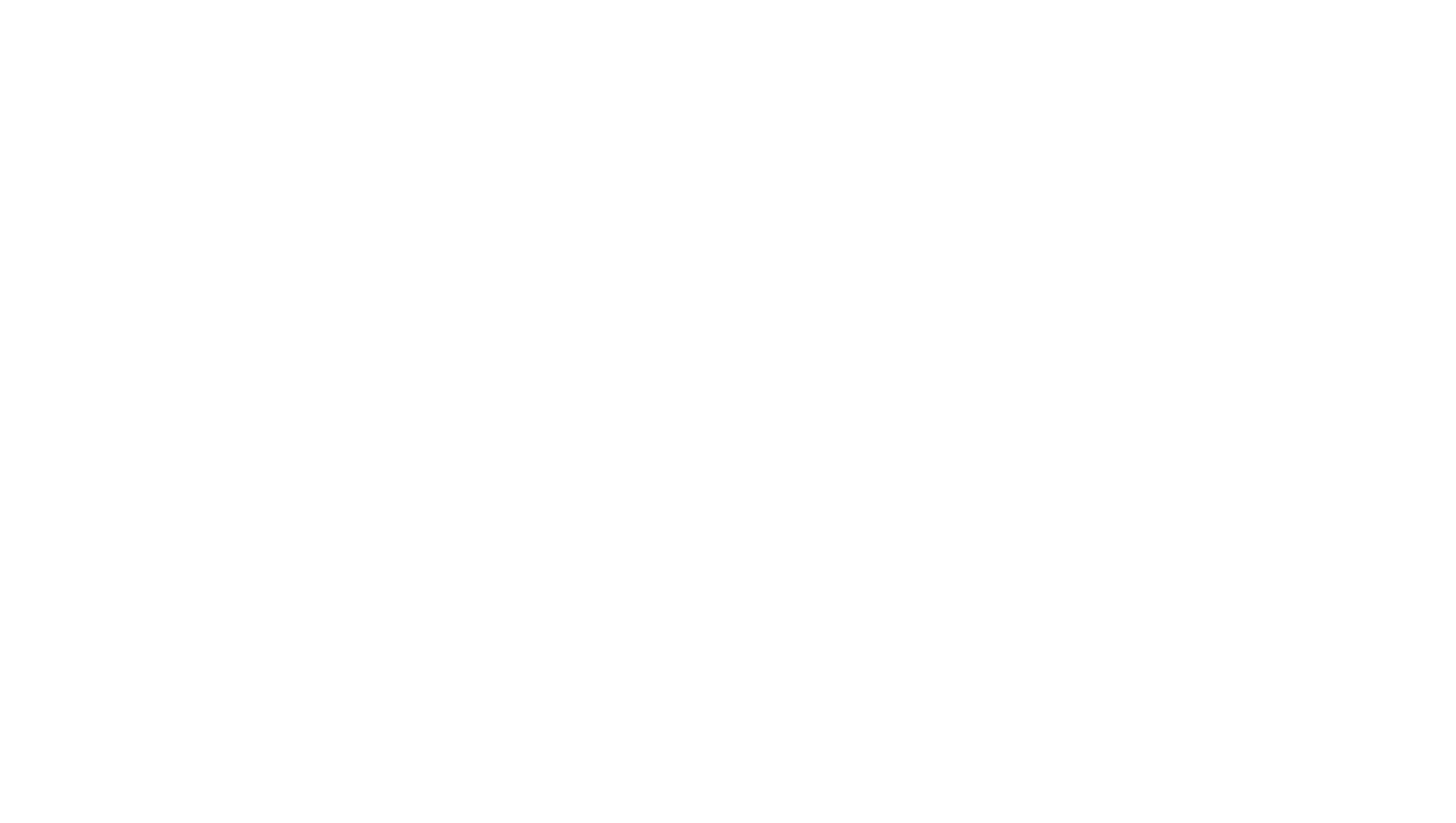 scroll, scrollTop: 0, scrollLeft: 0, axis: both 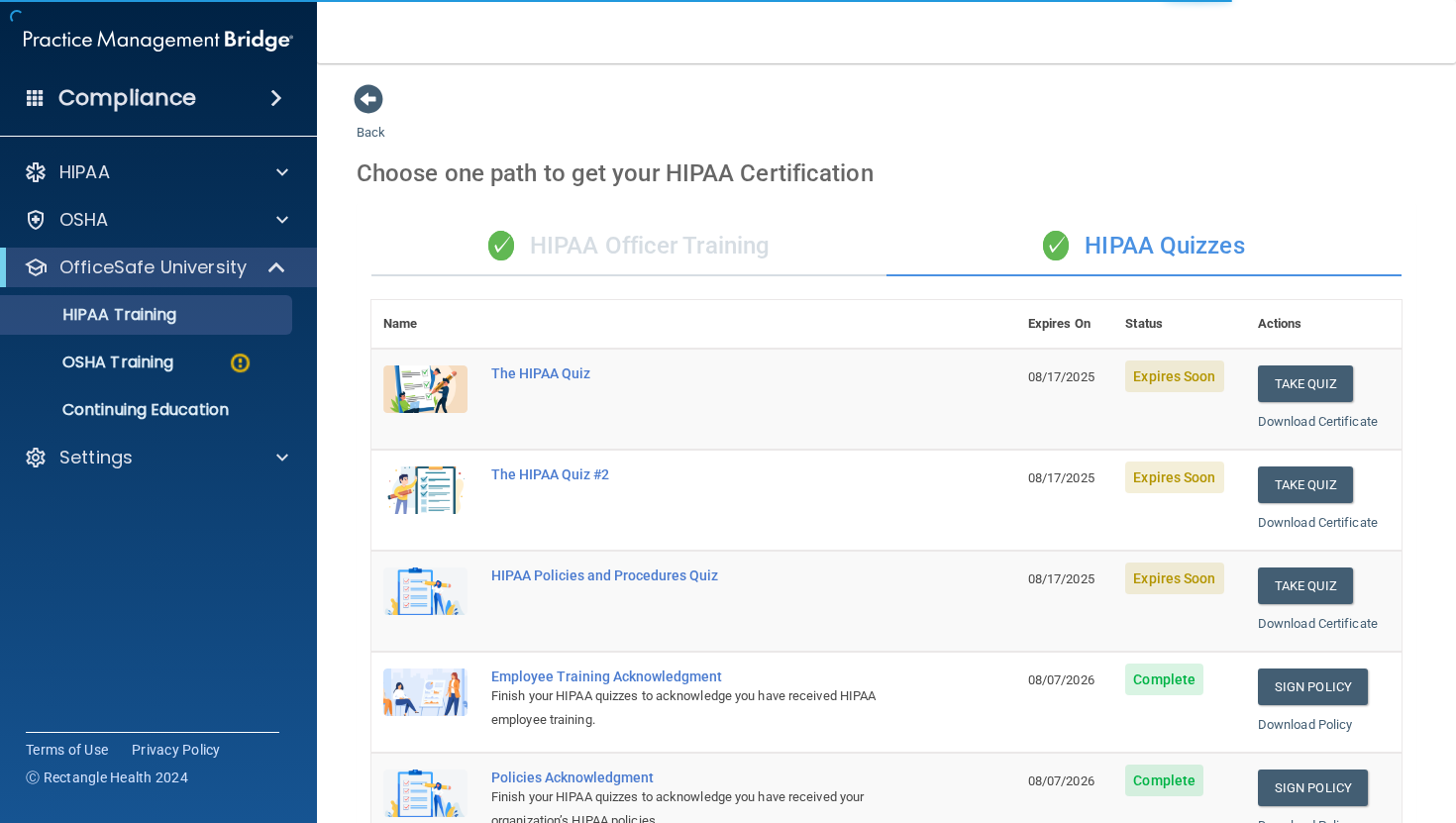 click on "✓   HIPAA Officer Training" at bounding box center (629, 247) 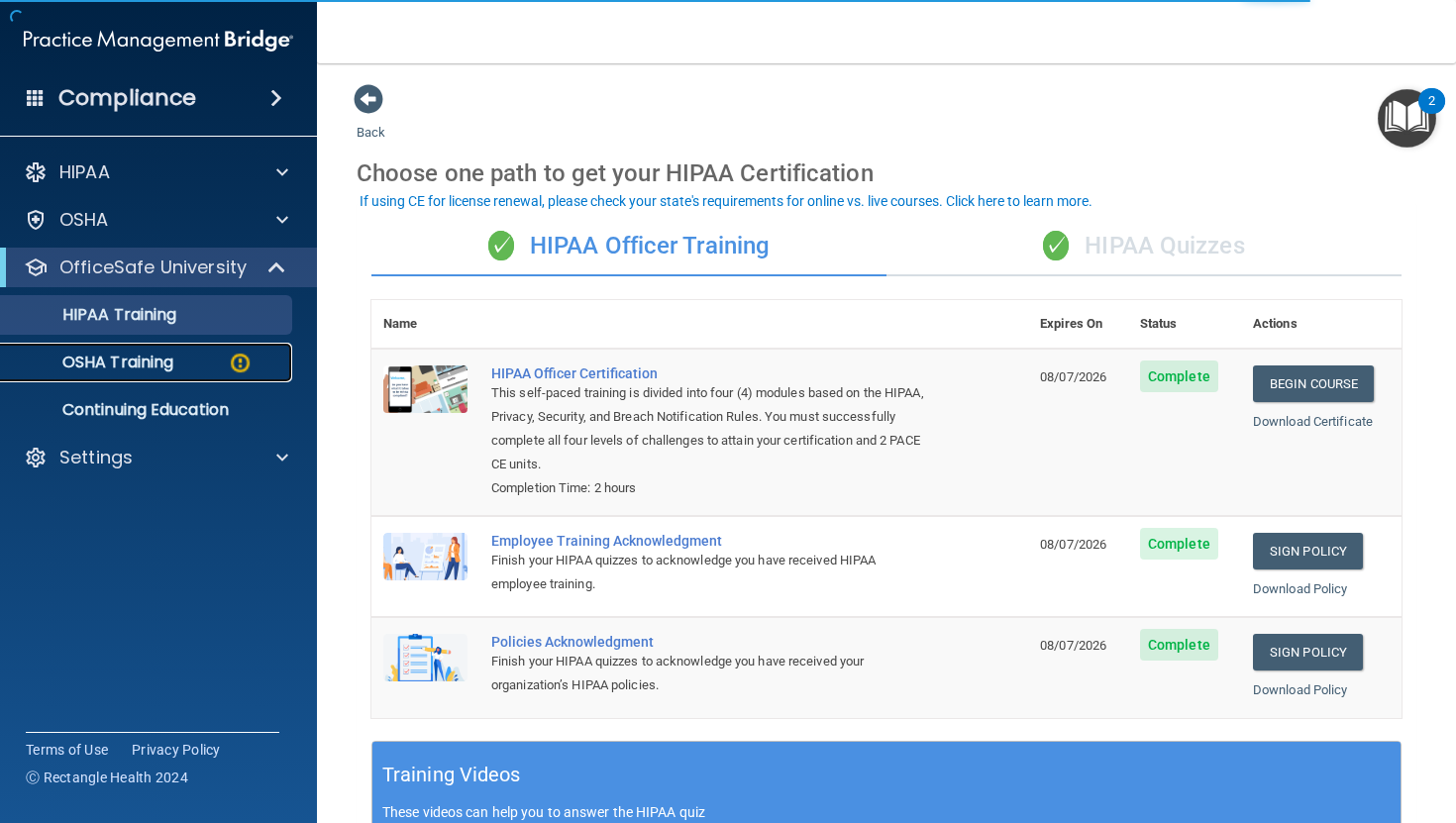 click on "OSHA Training" at bounding box center [93, 362] 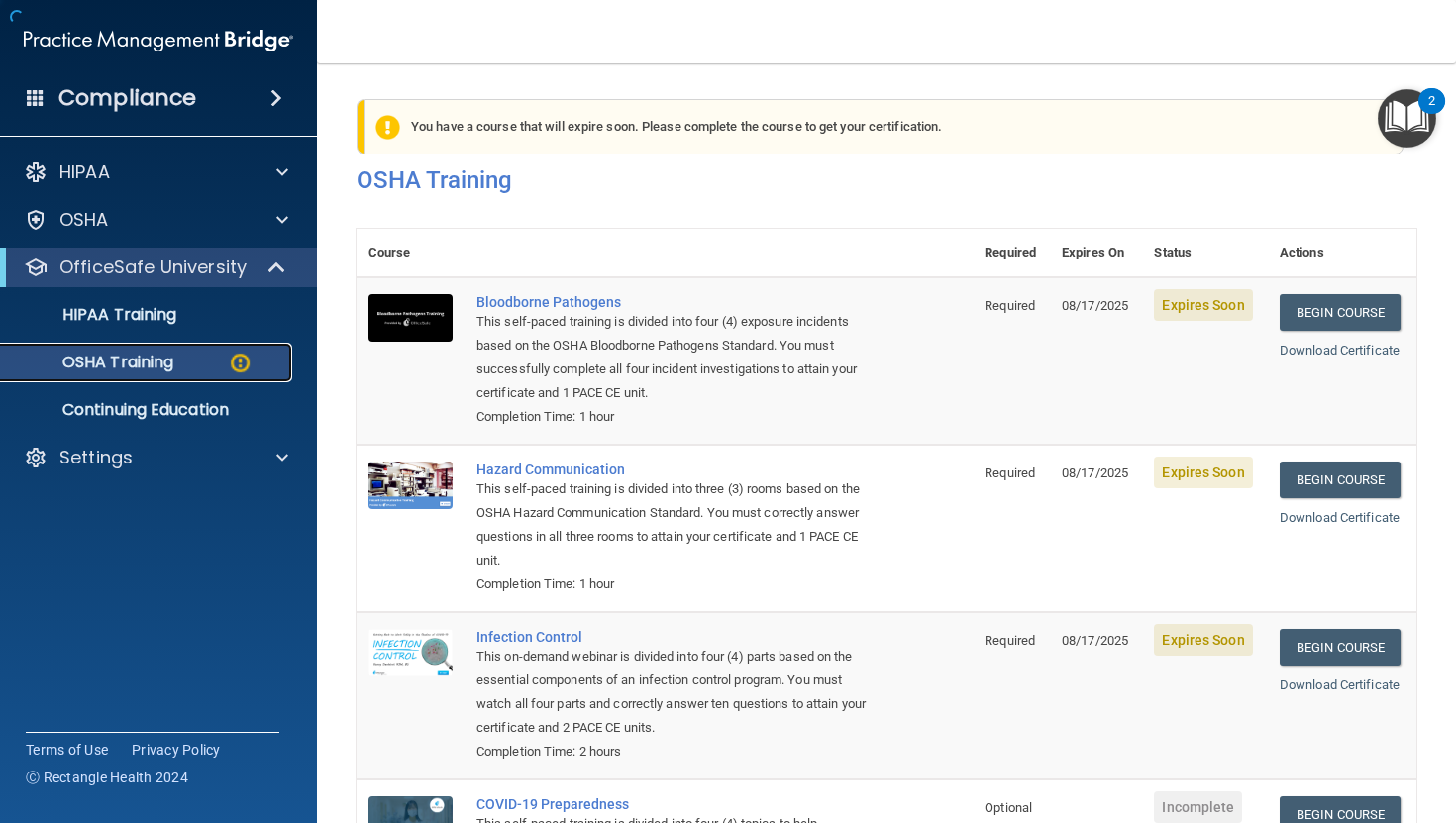 click on "OSHA Training" at bounding box center [93, 362] 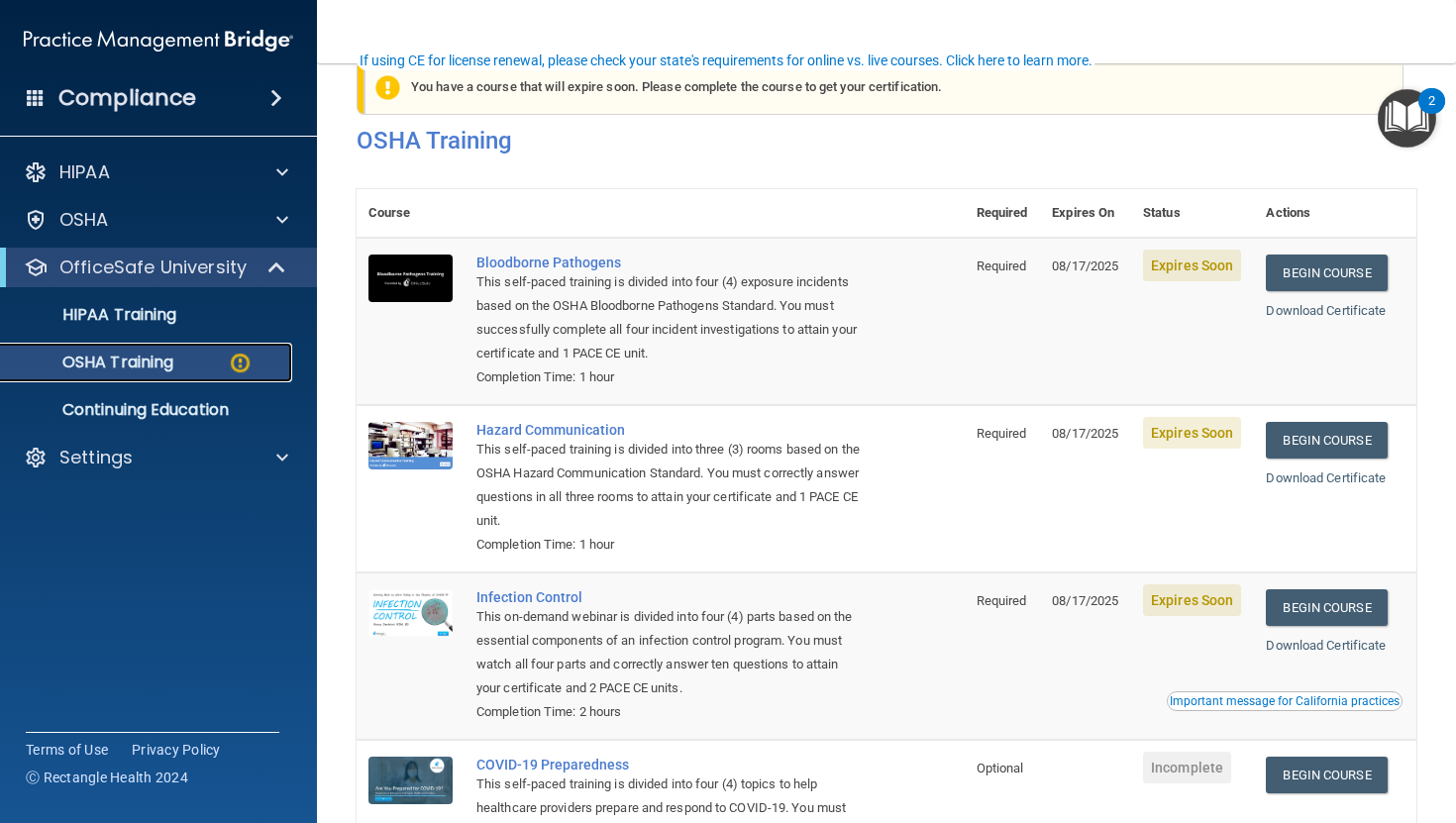 scroll, scrollTop: 0, scrollLeft: 0, axis: both 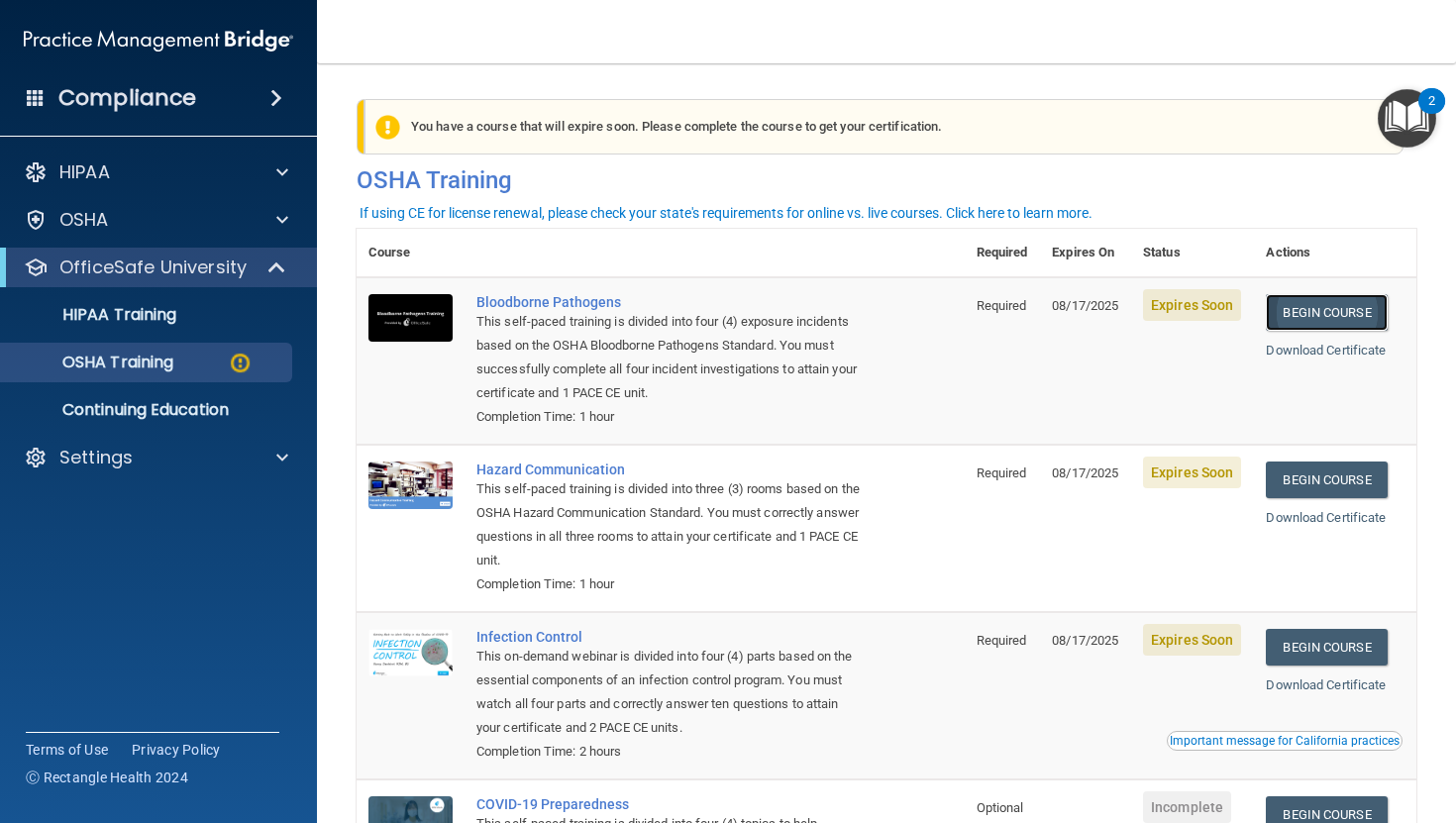 click on "Begin Course" at bounding box center [1326, 312] 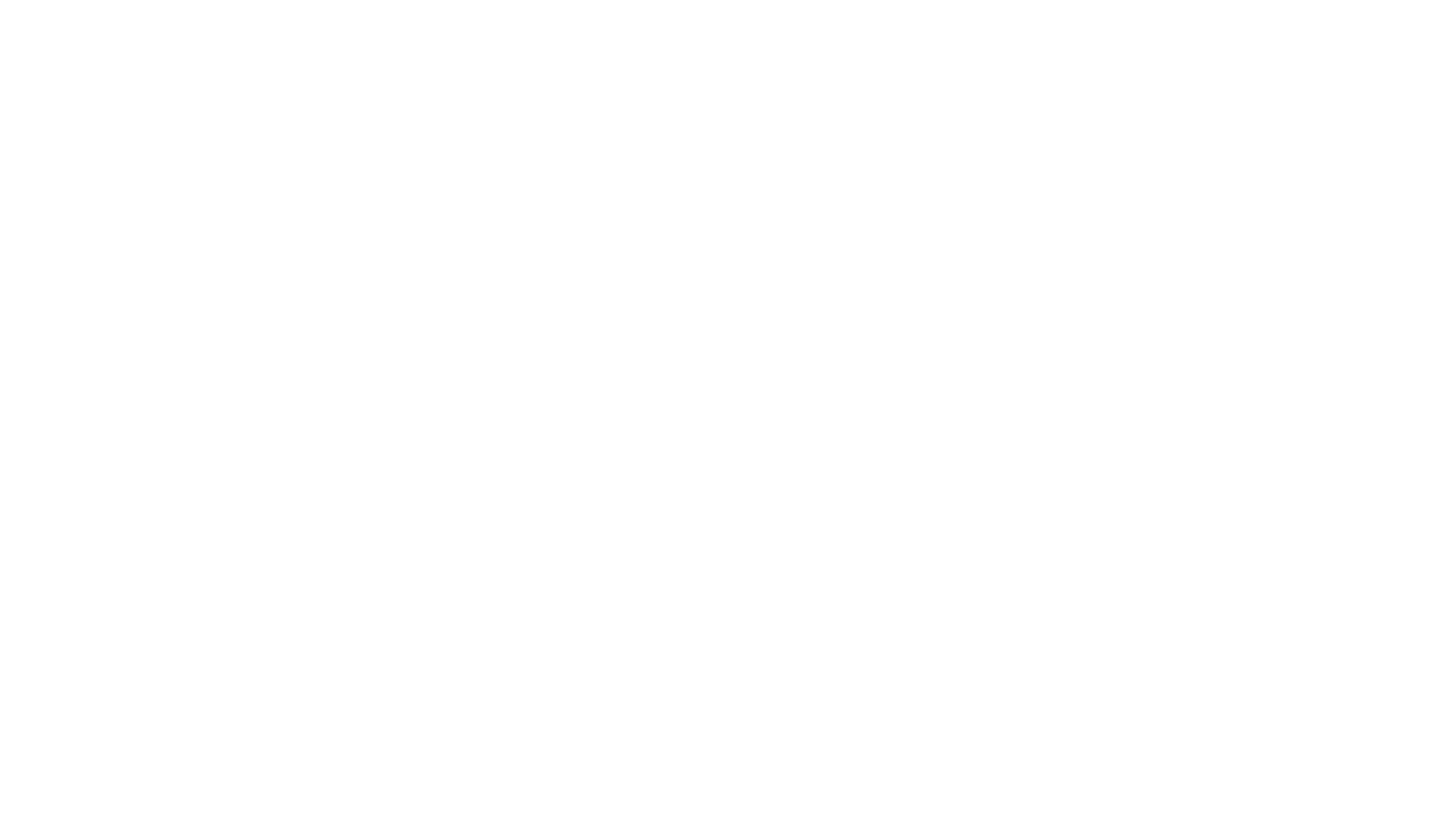 scroll, scrollTop: 0, scrollLeft: 0, axis: both 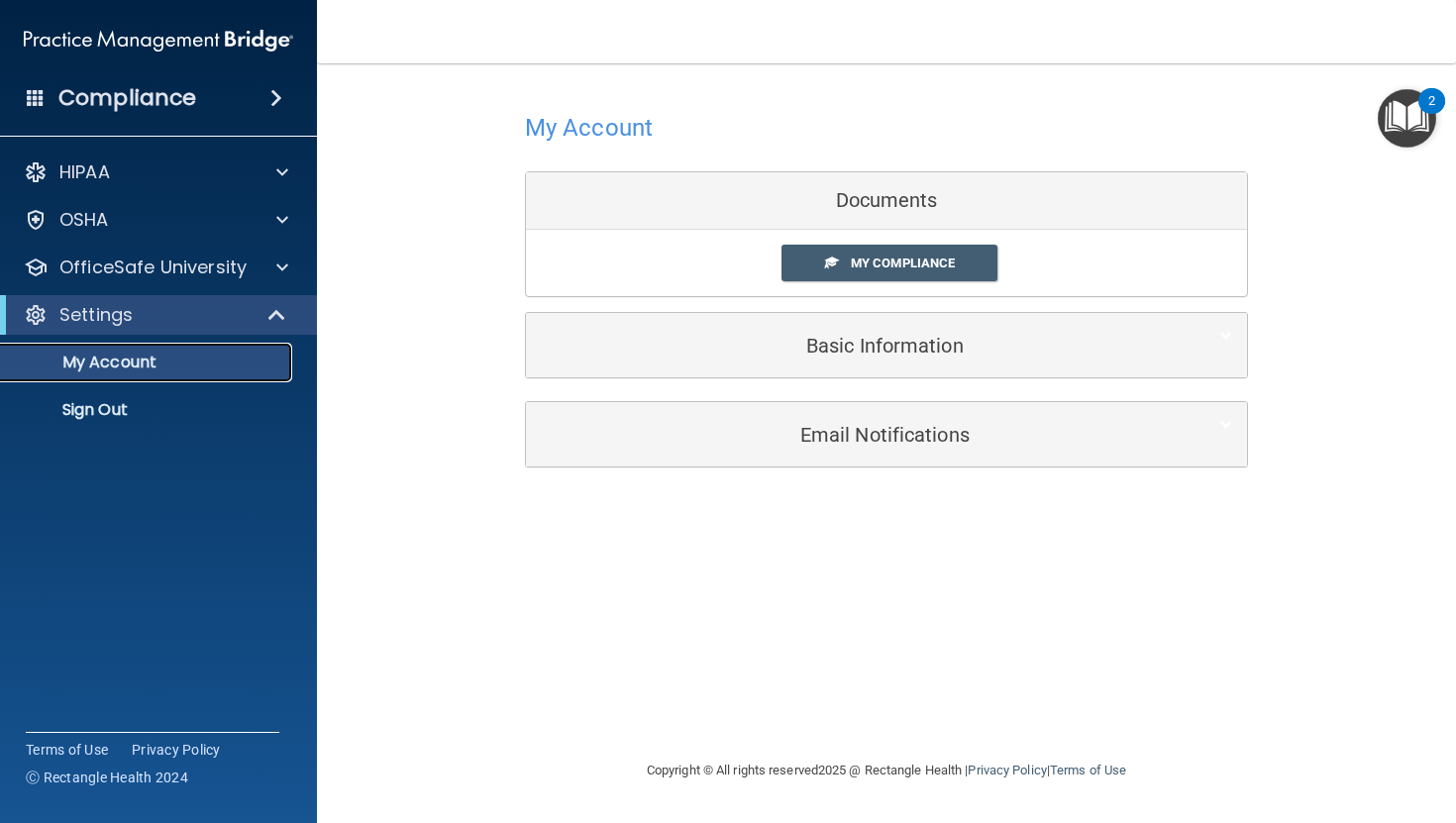 click on "My Account" at bounding box center (148, 362) 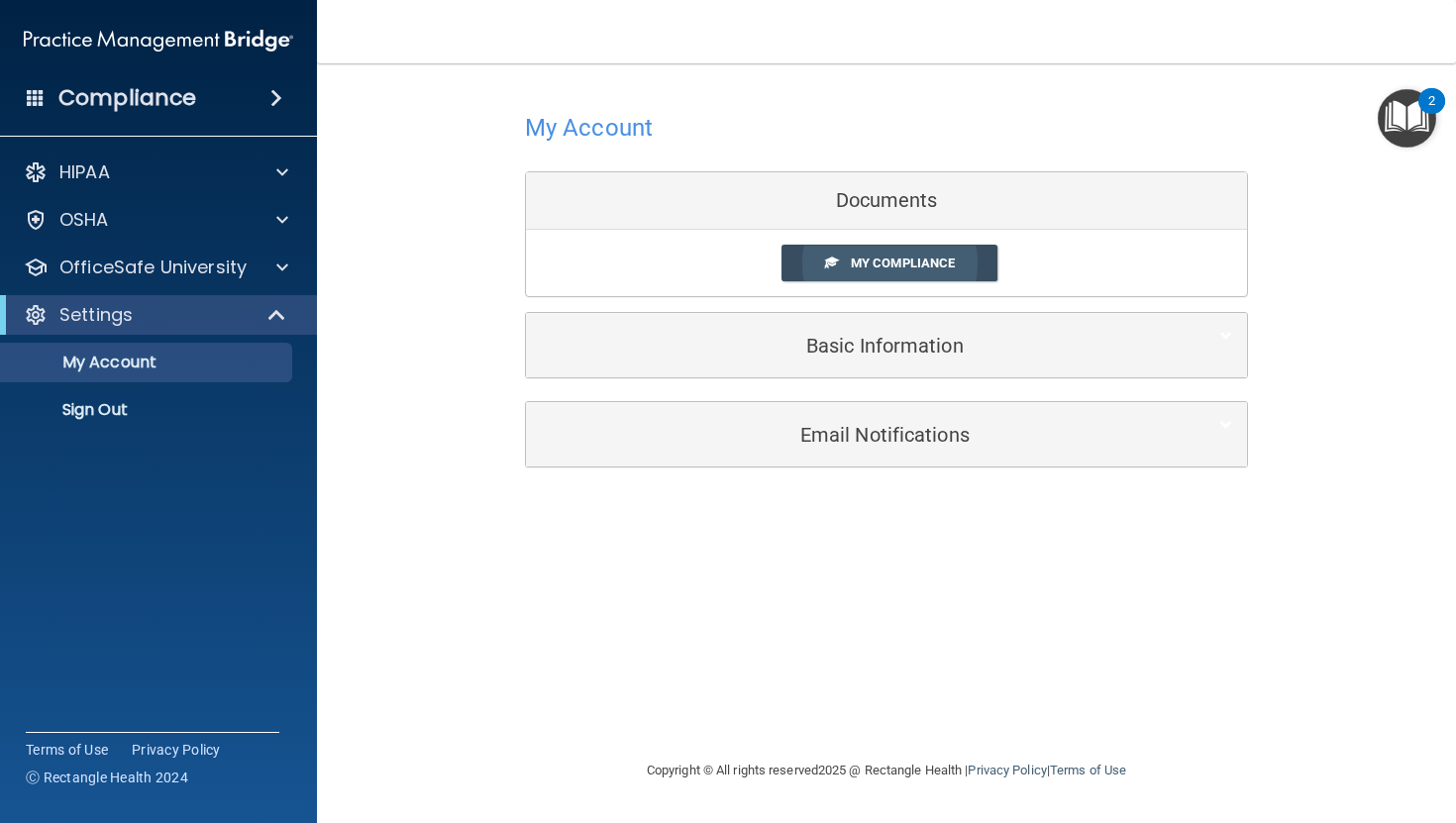 click on "My Compliance" at bounding box center [902, 262] 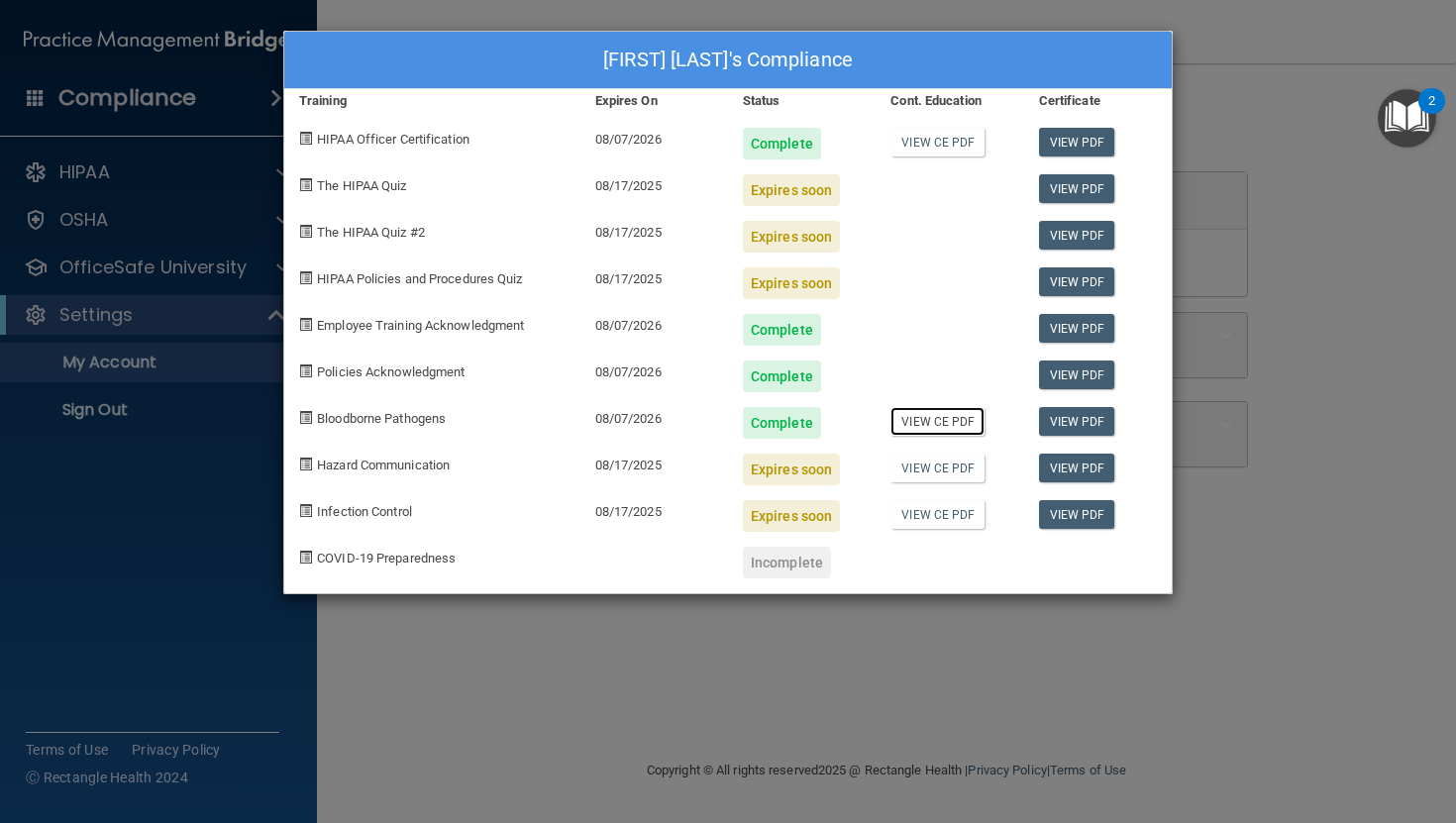 click on "View CE PDF" at bounding box center [937, 421] 